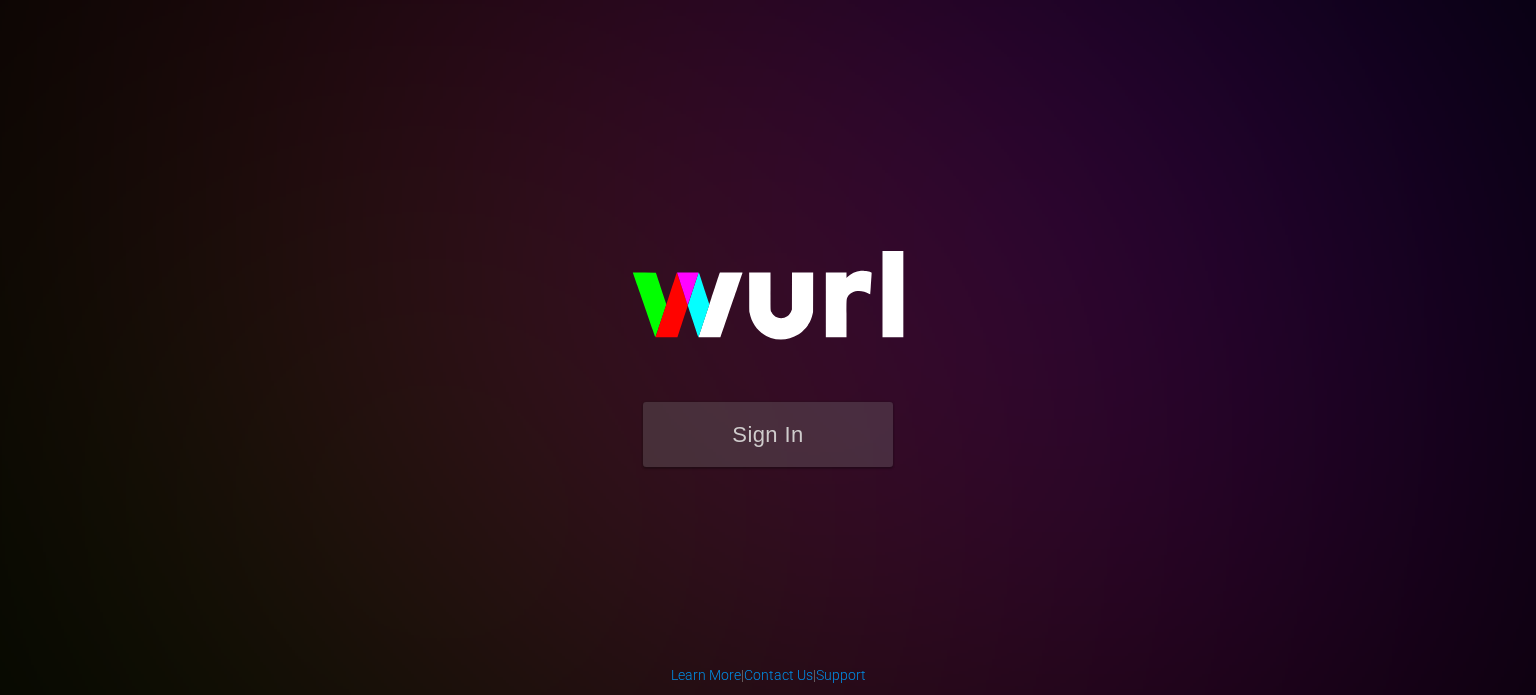 scroll, scrollTop: 0, scrollLeft: 0, axis: both 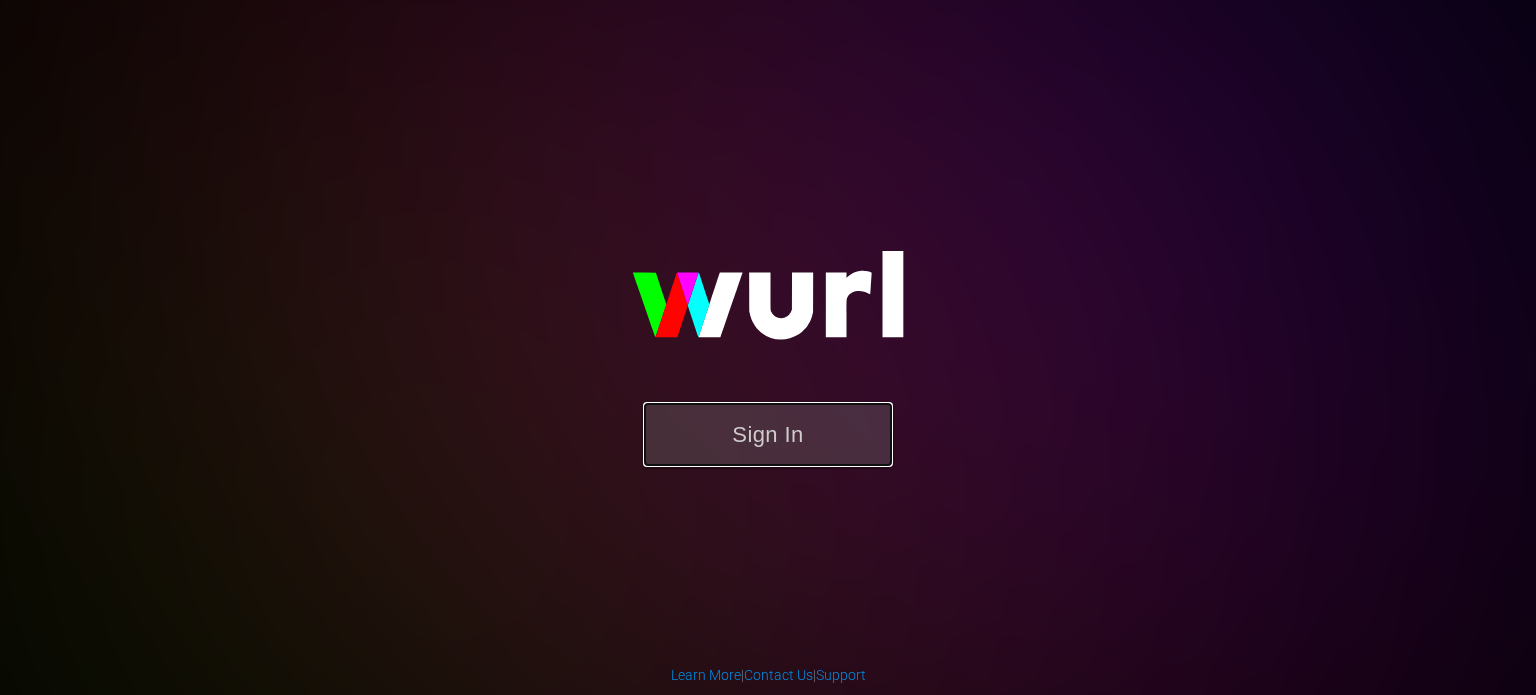 click on "Sign In" at bounding box center [768, 434] 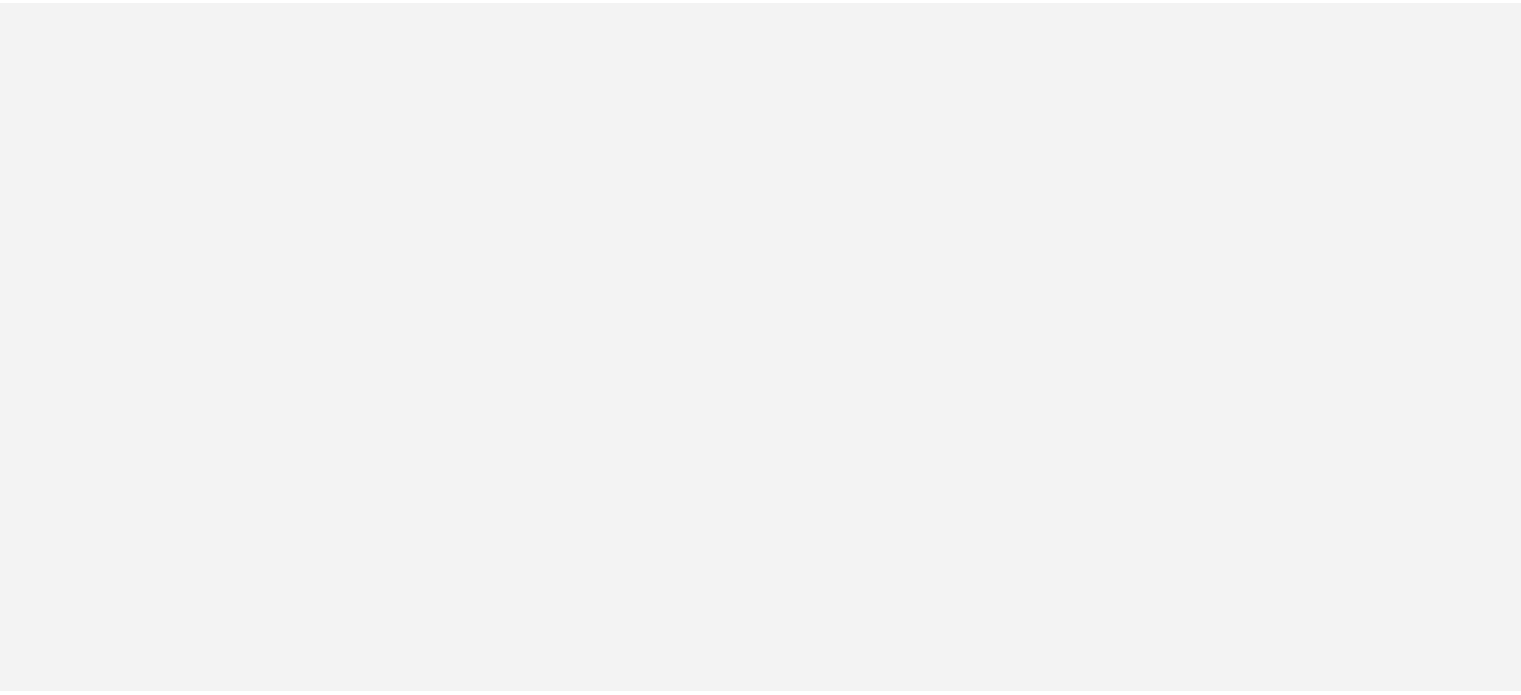 scroll, scrollTop: 0, scrollLeft: 0, axis: both 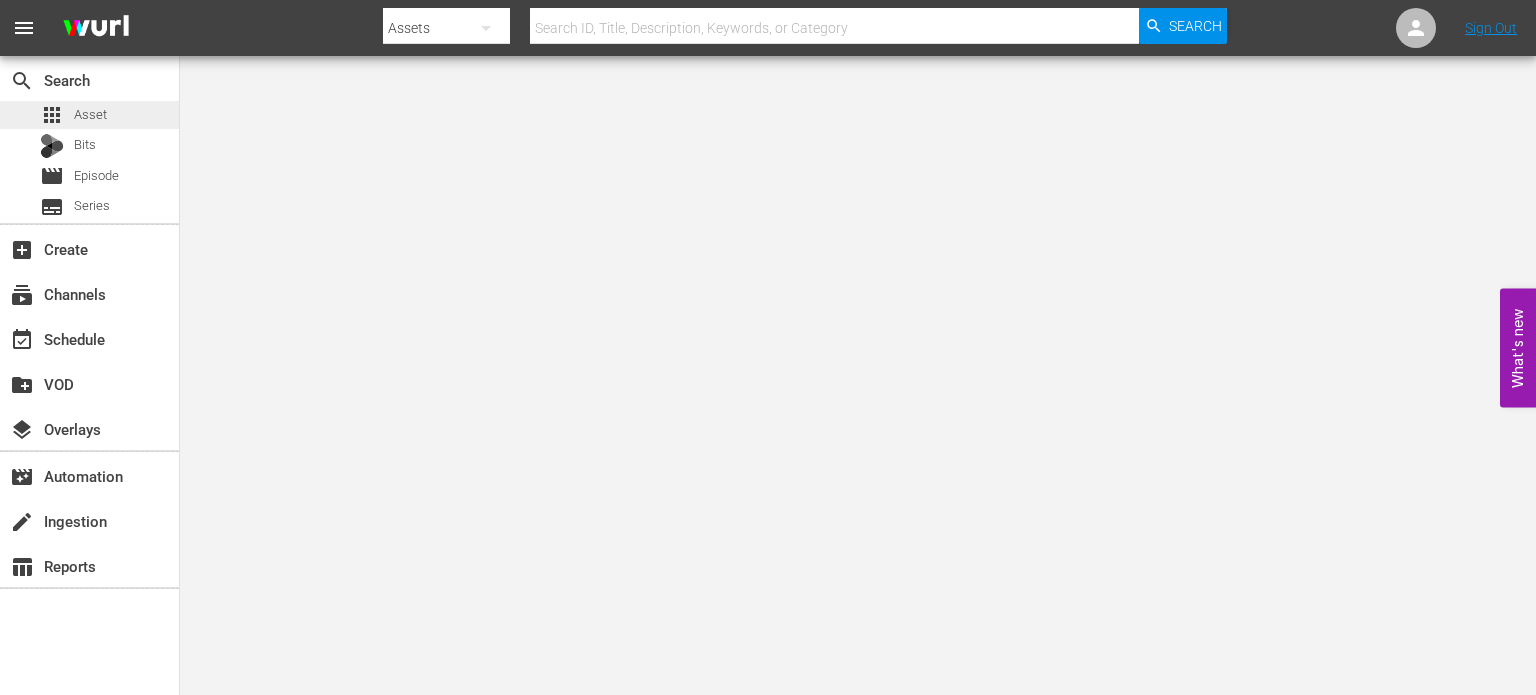 click on "apps Asset" at bounding box center (73, 115) 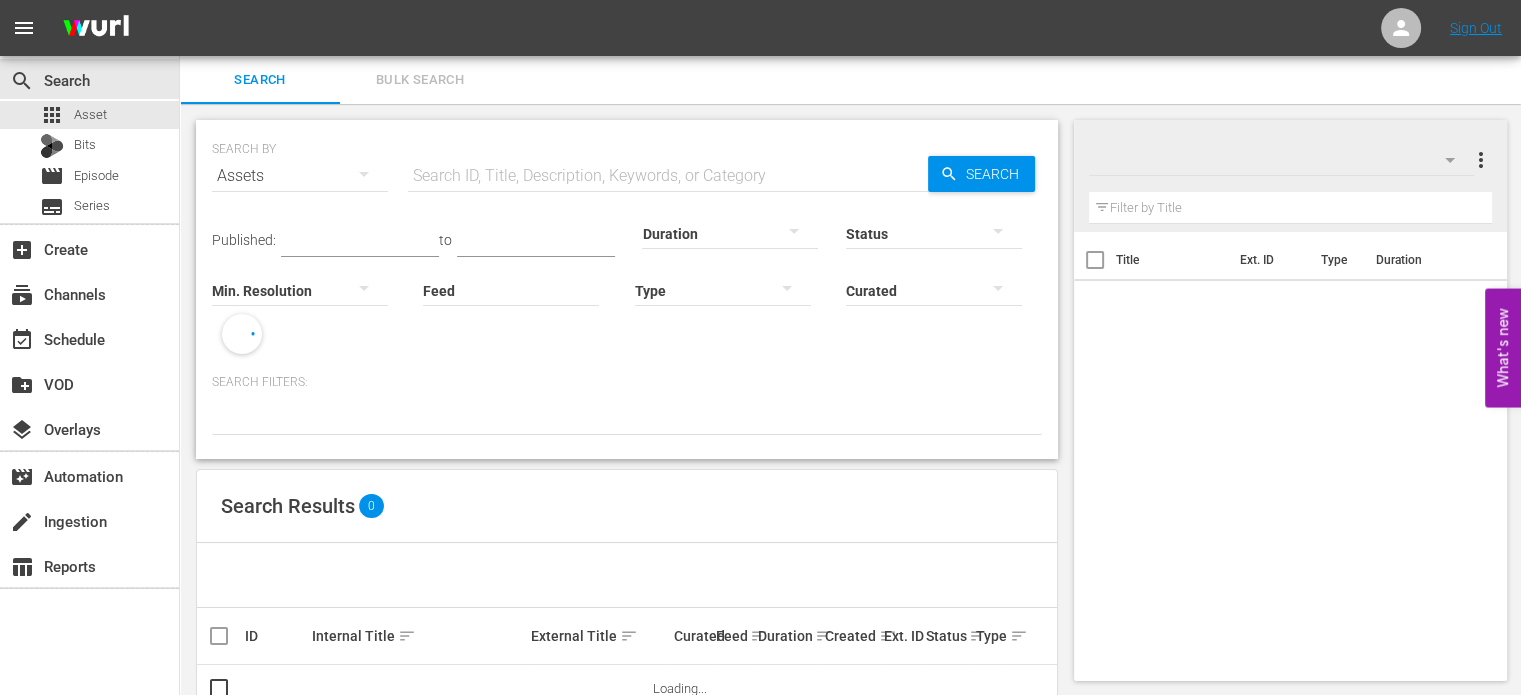 click on "SEARCH BY Search By Assets Search ID, Title, Description, Keywords, or Category Search Published: to Duration Status Min. Resolution Feed Feed Title Type Curated Search Filters:" at bounding box center [627, 289] 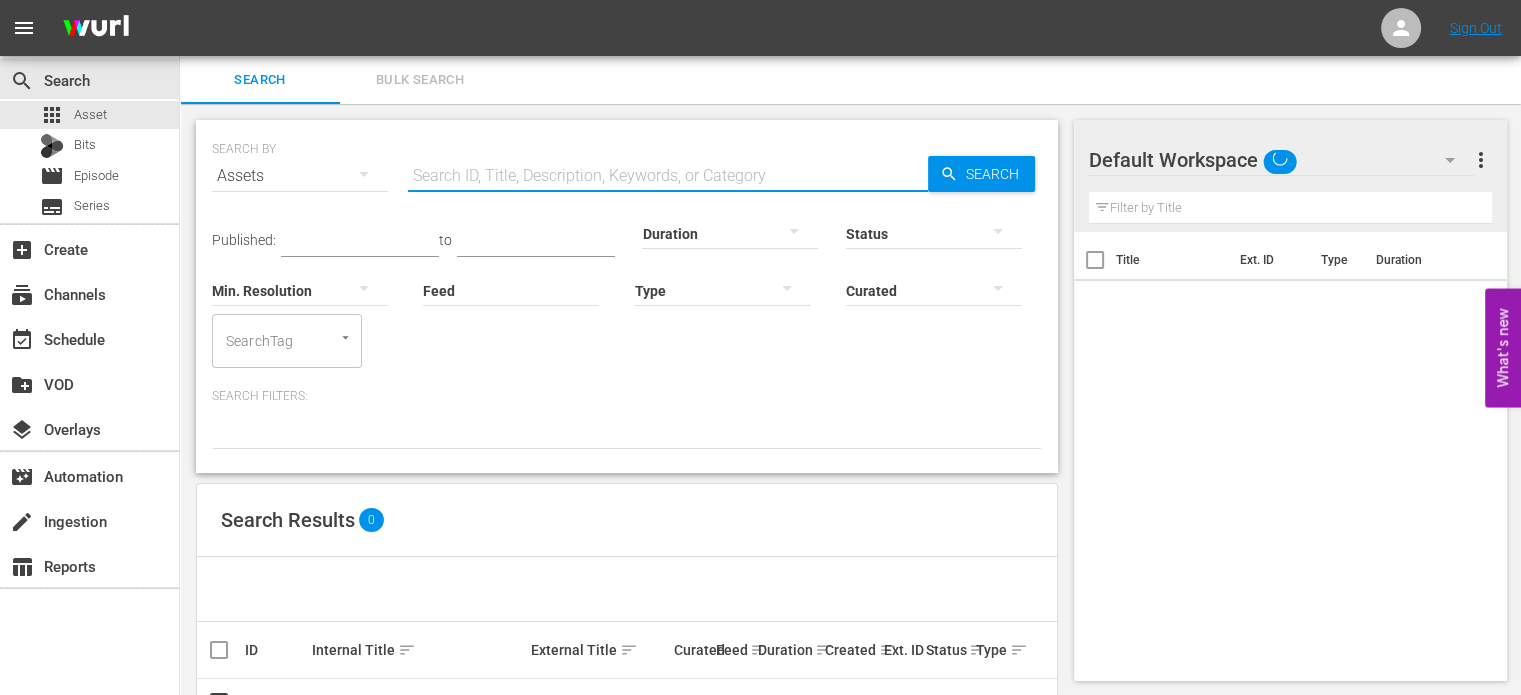 click at bounding box center (668, 176) 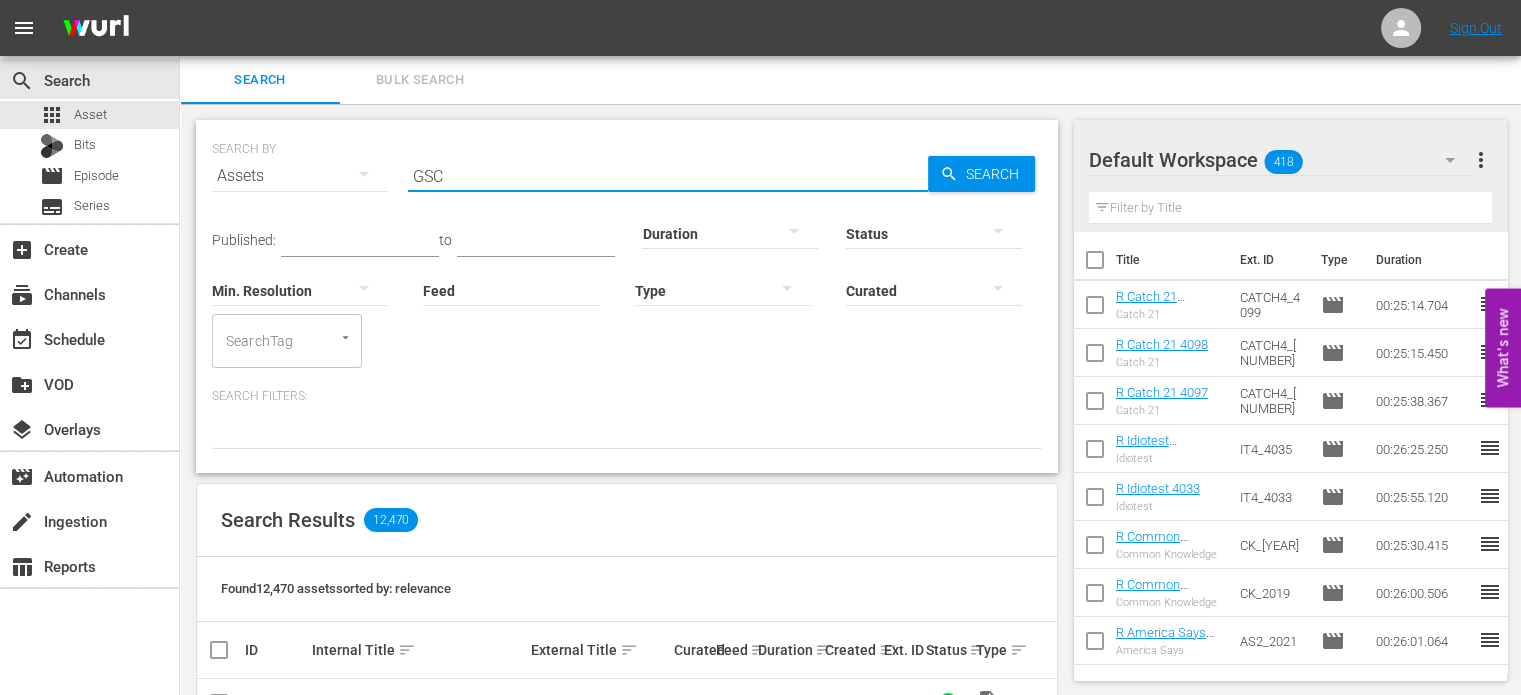 type on "GSC" 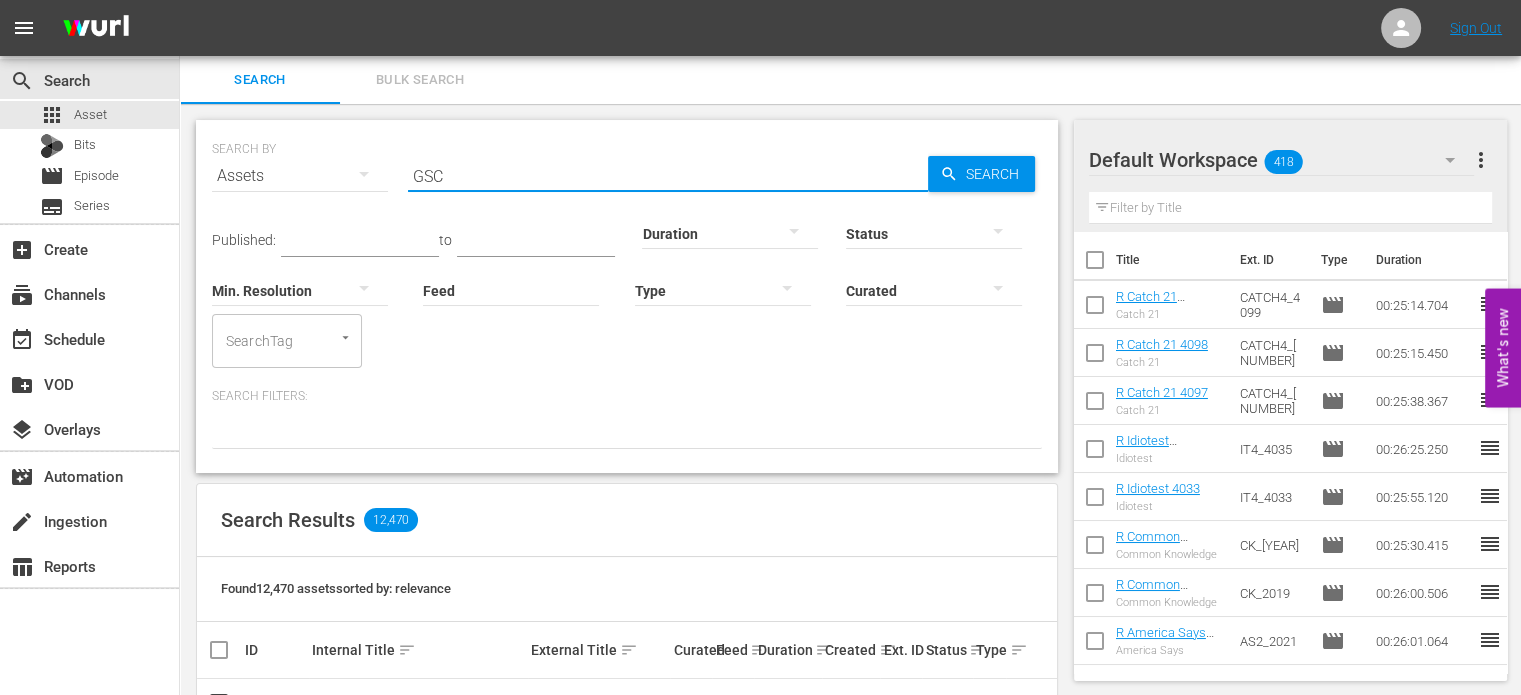 click on "GSC" at bounding box center [668, 176] 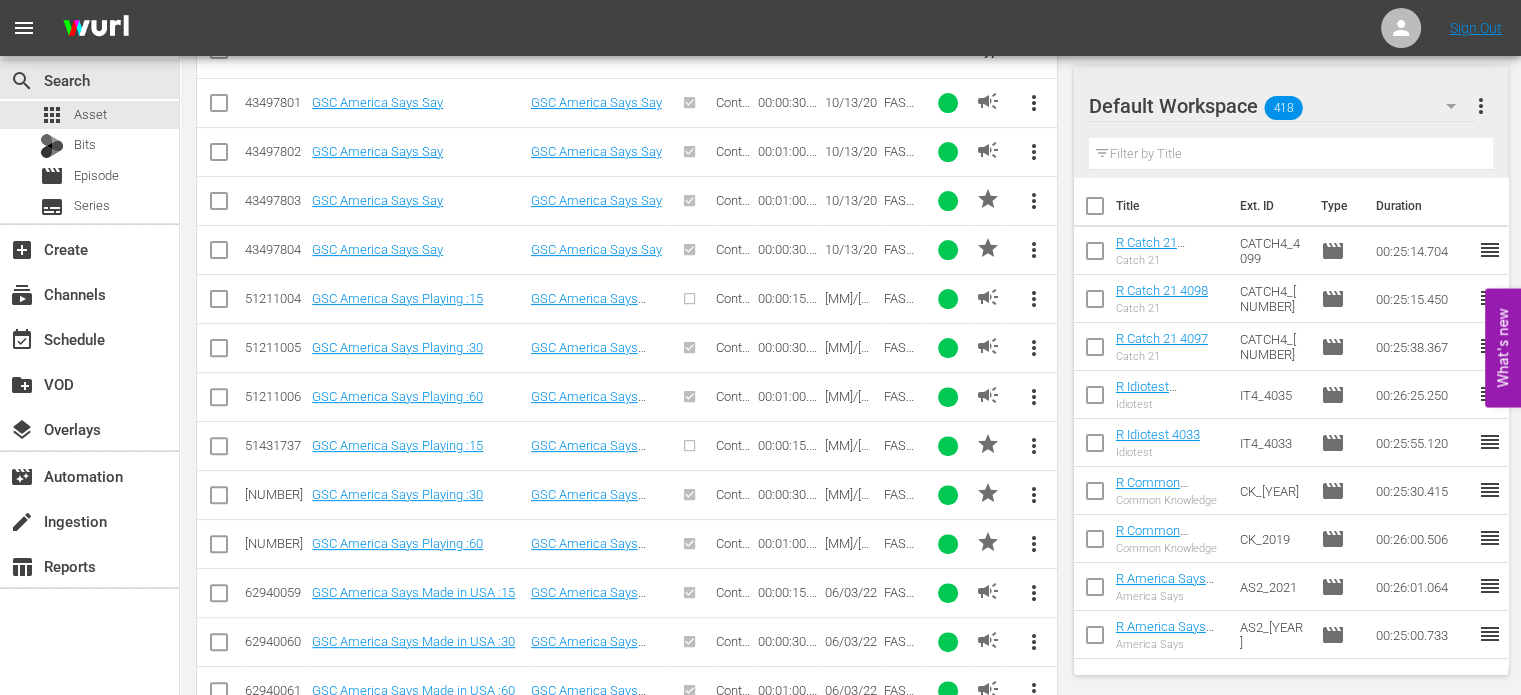 scroll, scrollTop: 300, scrollLeft: 0, axis: vertical 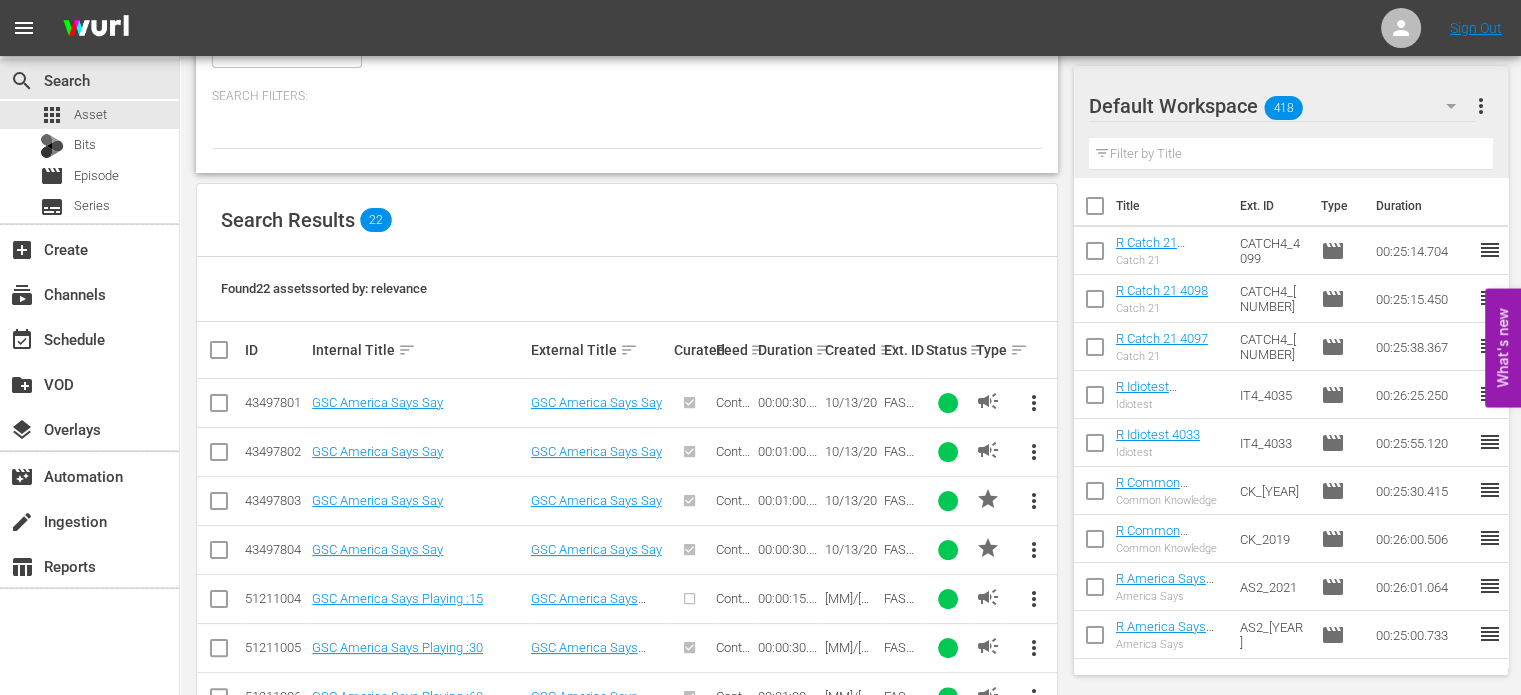 type on "GSC America Says" 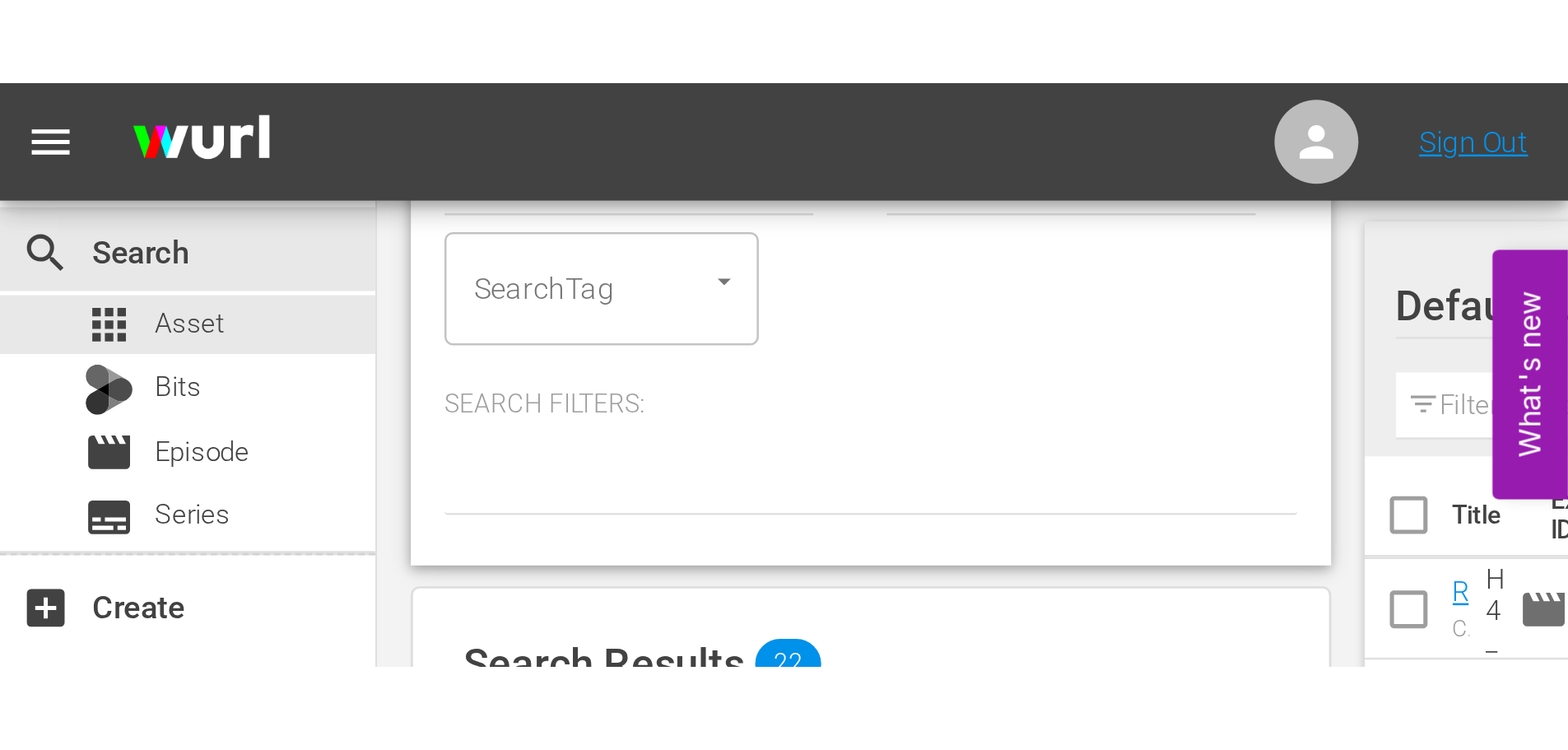 scroll, scrollTop: 200, scrollLeft: 0, axis: vertical 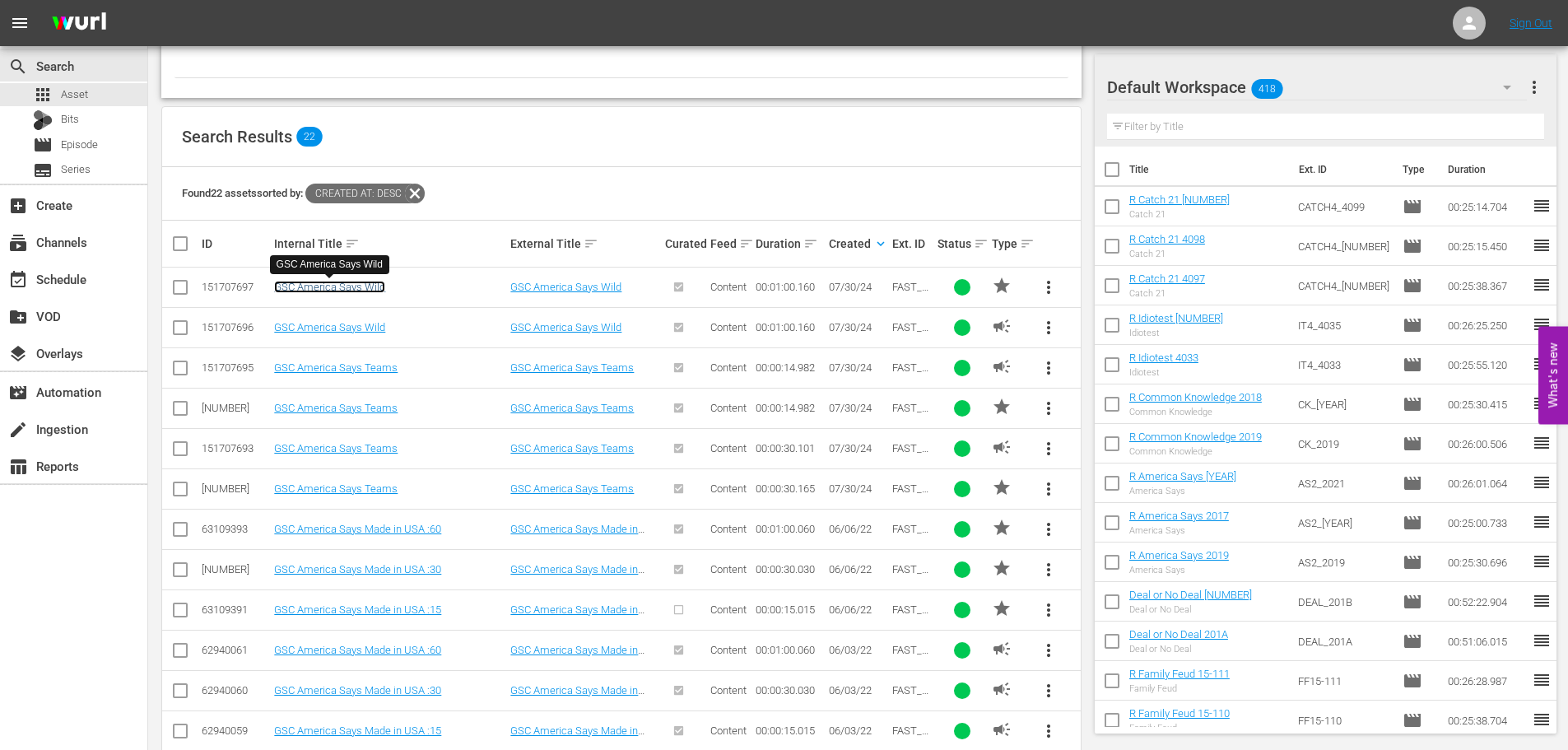 click on "GSC America Says Wild" at bounding box center [329, 286] 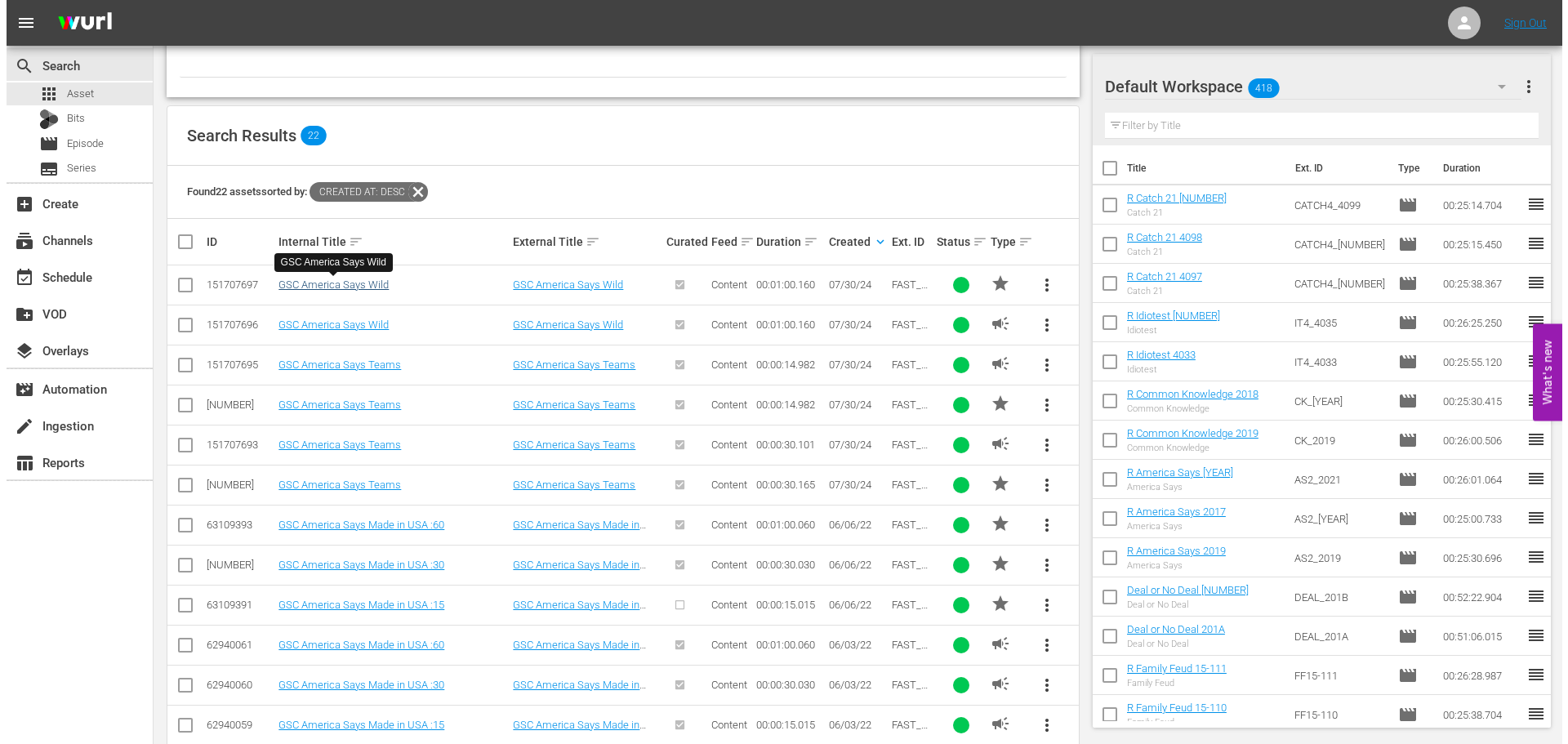 scroll, scrollTop: 0, scrollLeft: 0, axis: both 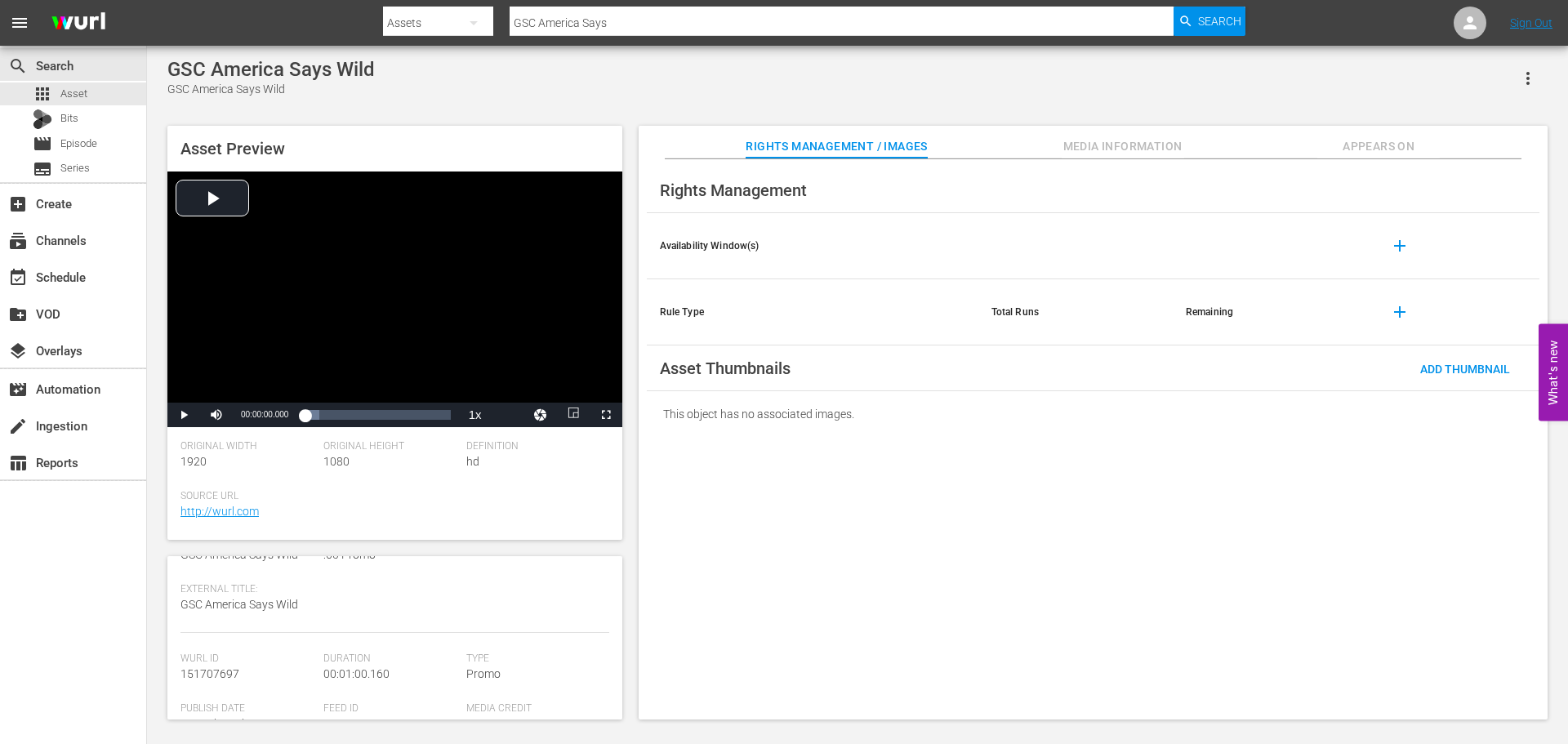 click on "Media Information" at bounding box center (1123, 142) 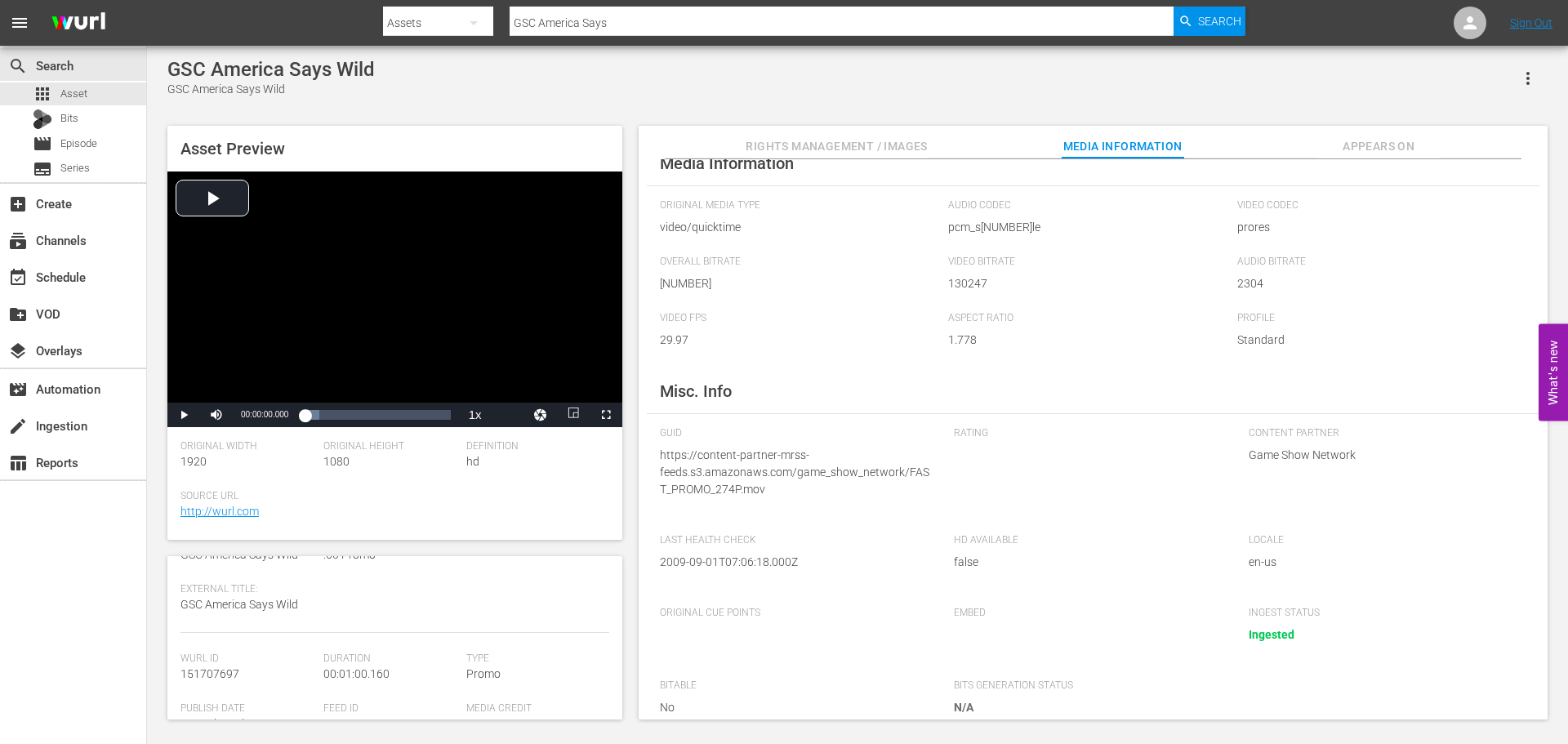 scroll, scrollTop: 51, scrollLeft: 0, axis: vertical 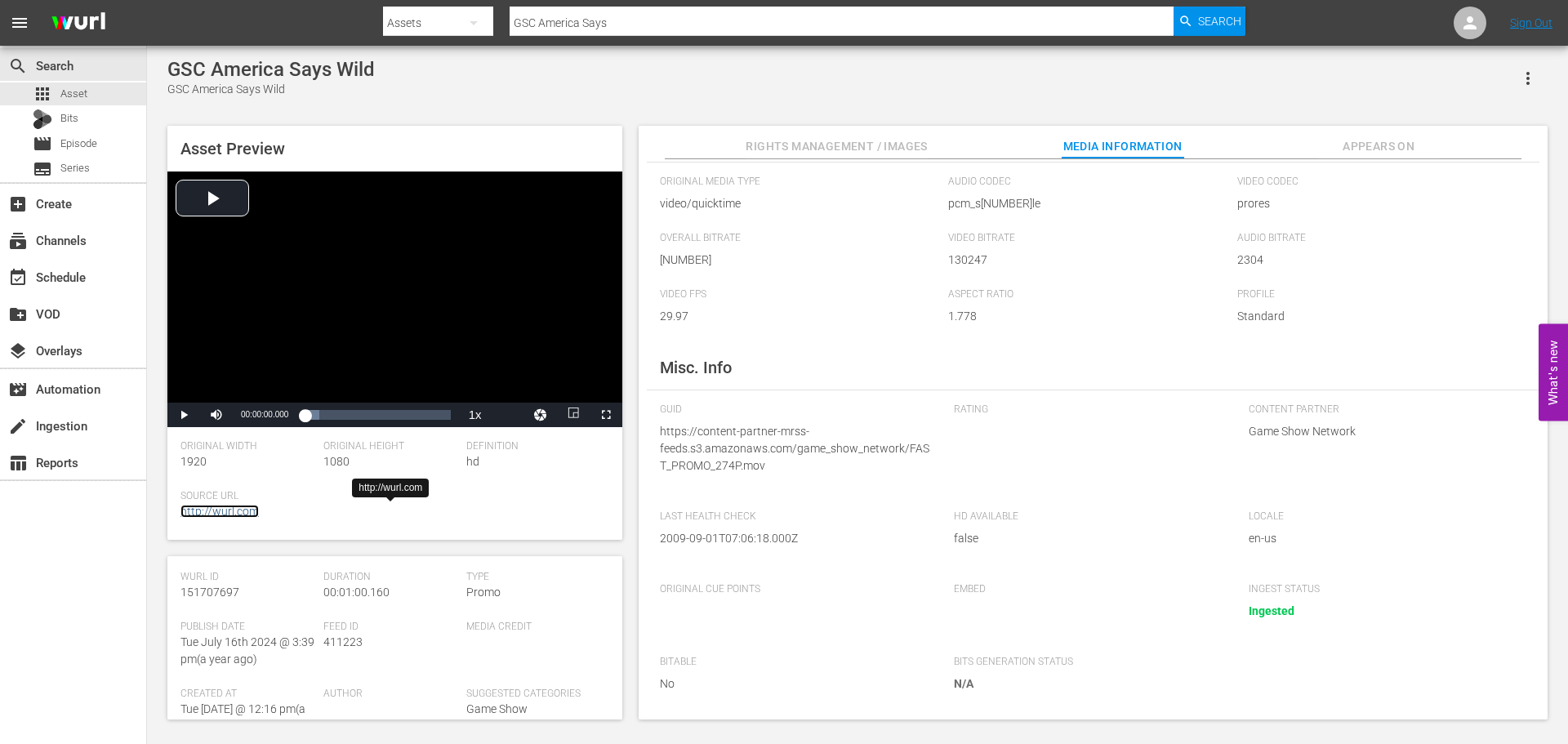 click on "http://wurl.com" at bounding box center (220, 511) 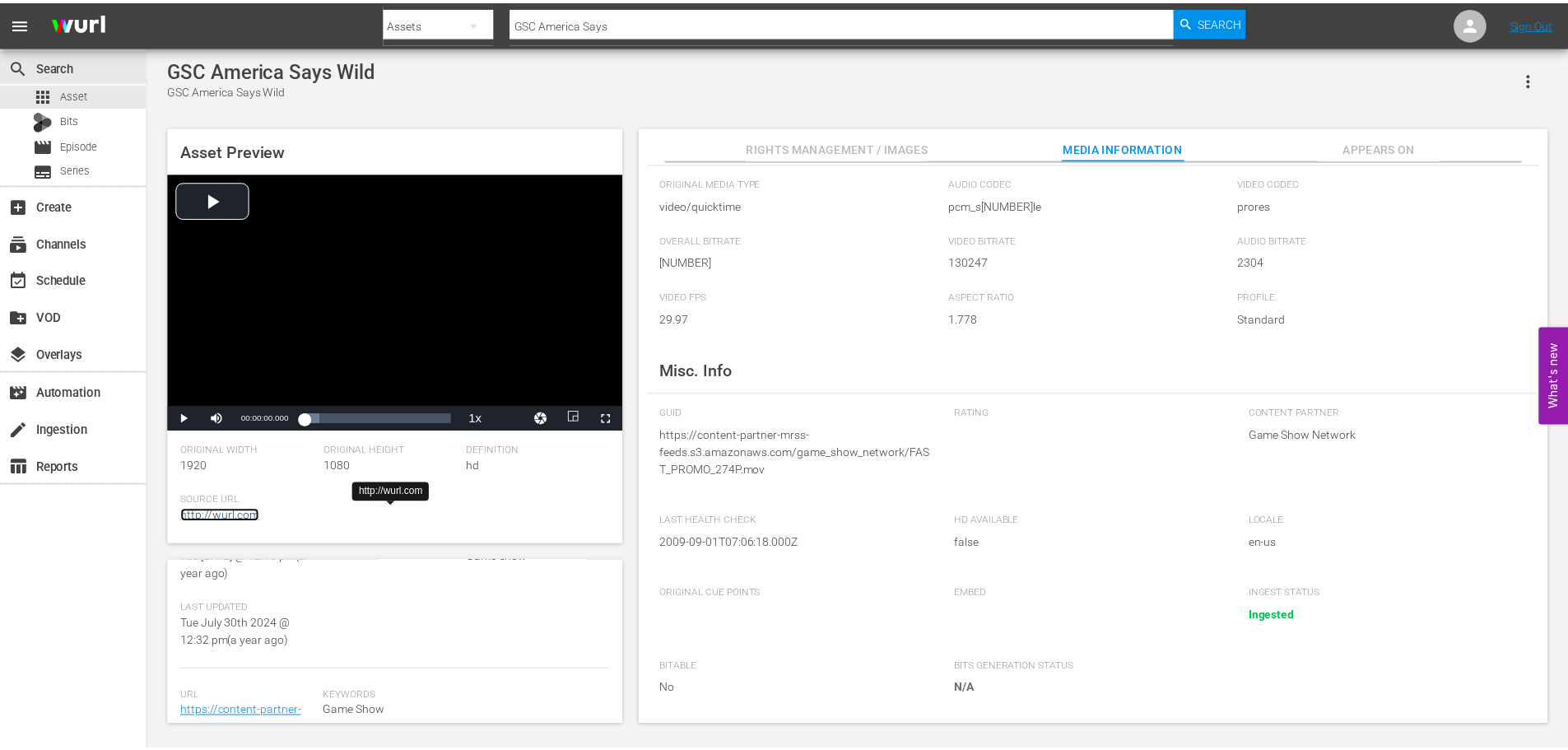 scroll, scrollTop: 407, scrollLeft: 0, axis: vertical 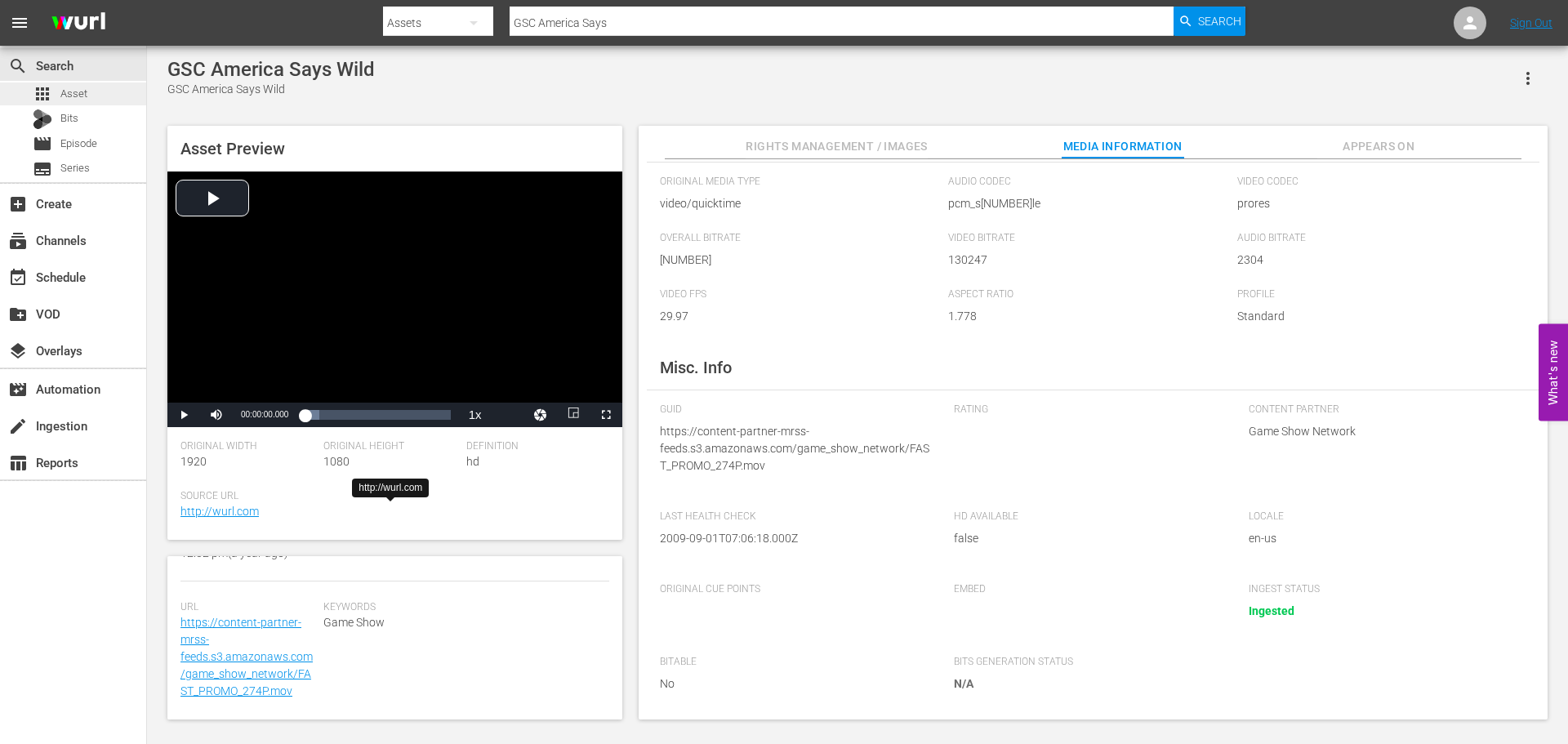 click on "Asset" at bounding box center [74, 94] 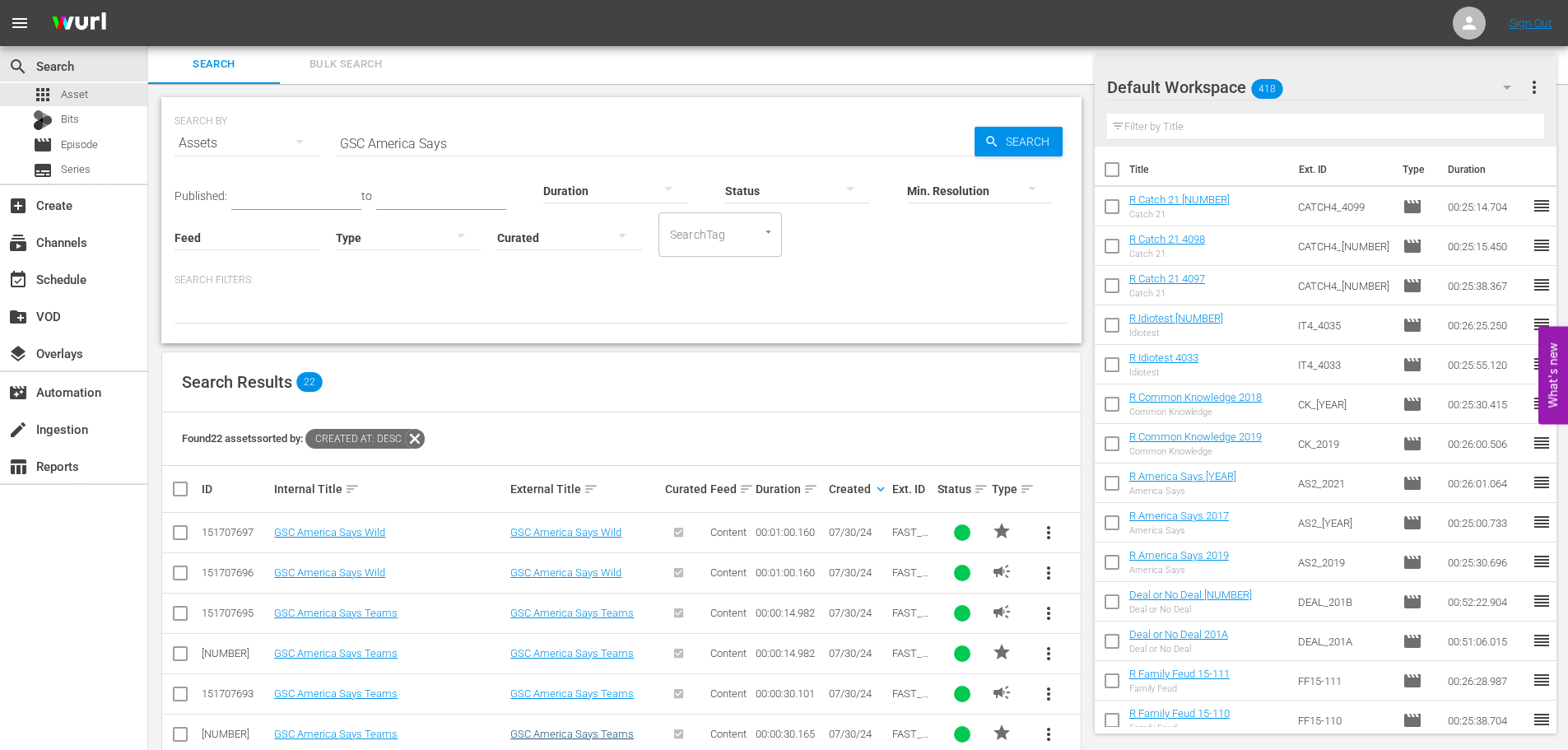scroll, scrollTop: 247, scrollLeft: 0, axis: vertical 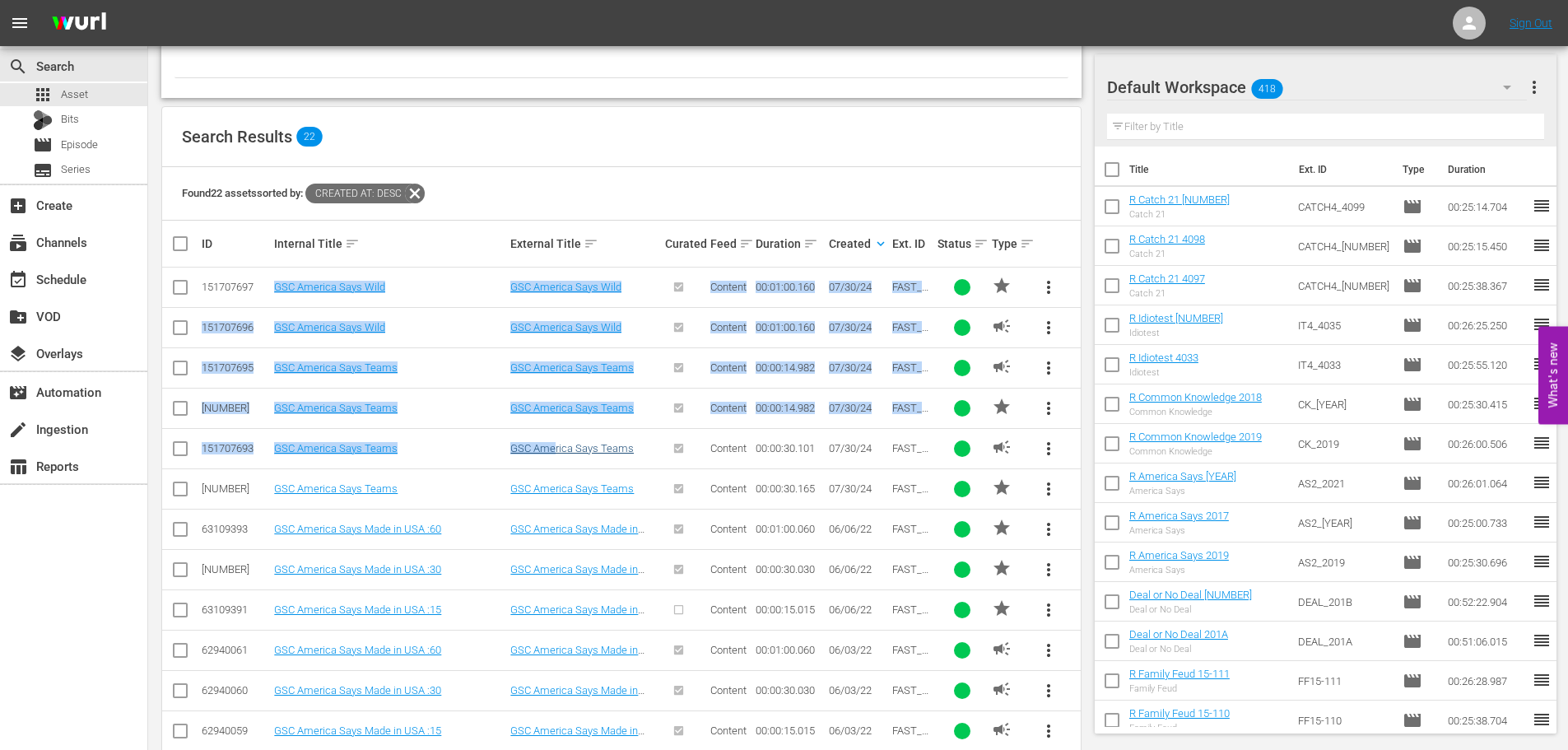 drag, startPoint x: 271, startPoint y: 290, endPoint x: 555, endPoint y: 453, distance: 327.4523 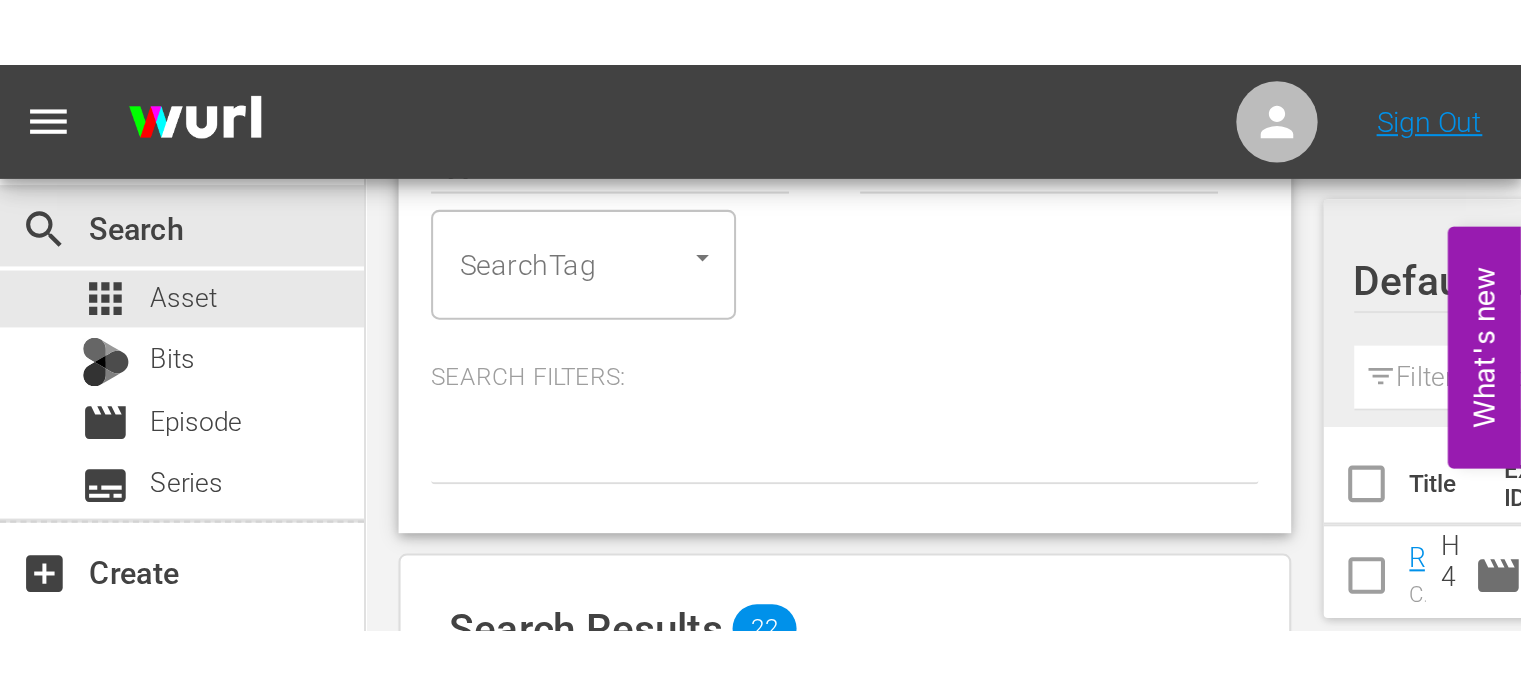 scroll, scrollTop: 300, scrollLeft: 0, axis: vertical 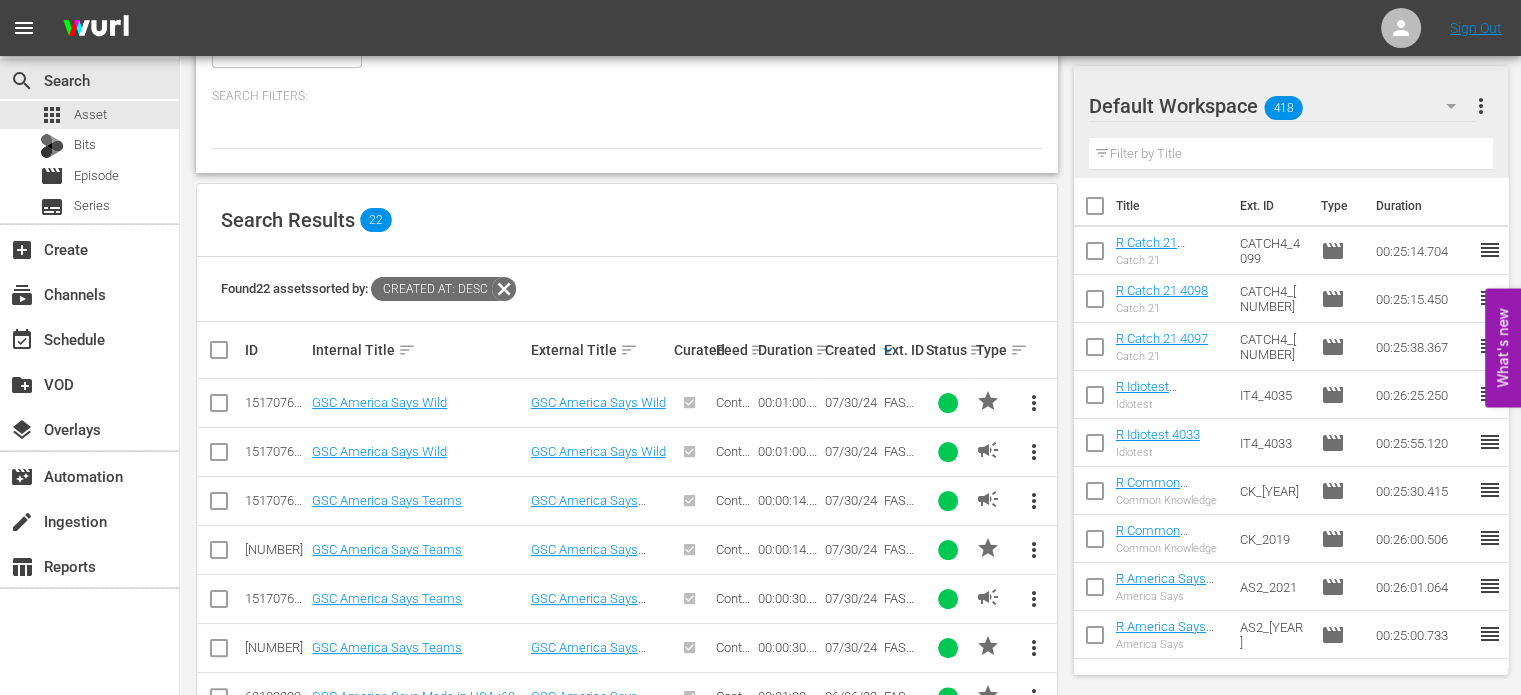 click on "Search Results 22" at bounding box center [627, 220] 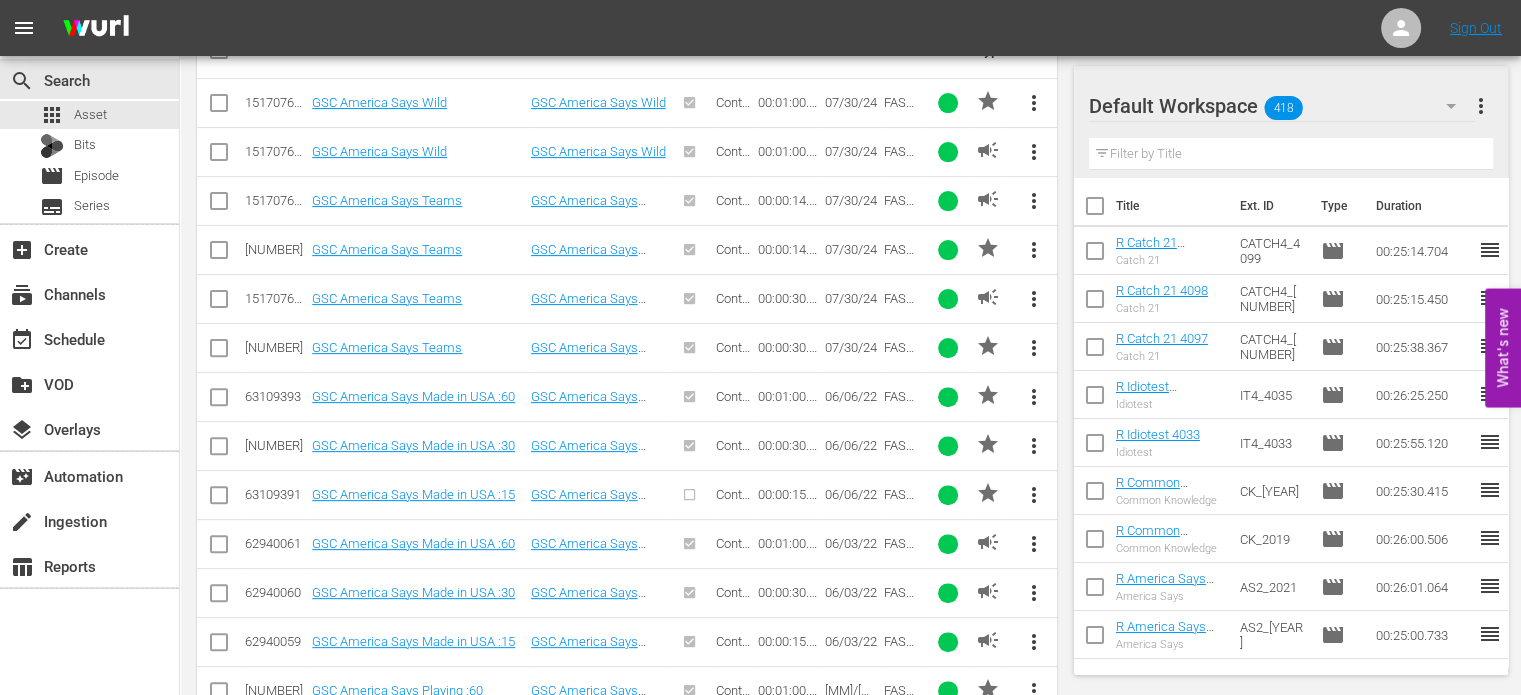 scroll, scrollTop: 1044, scrollLeft: 0, axis: vertical 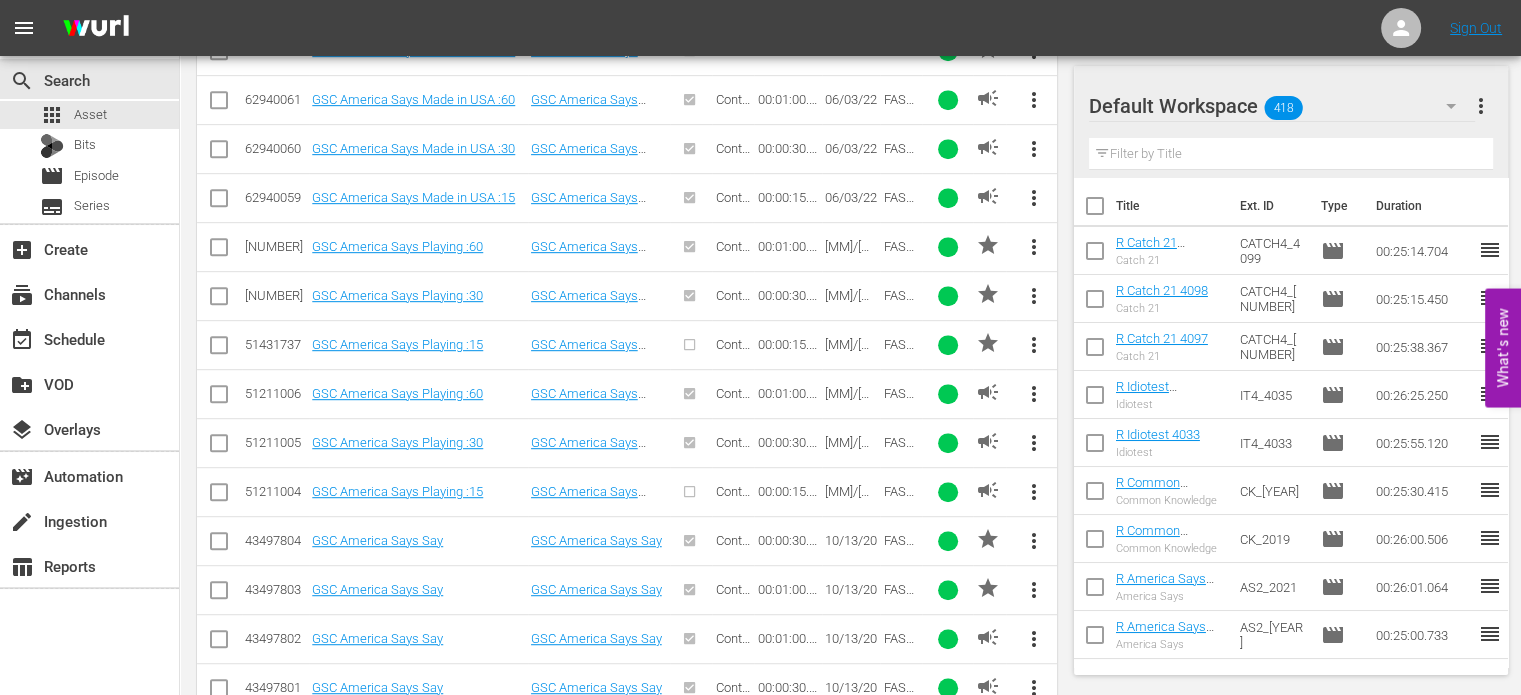 click on "[MM]/[DD]/[YY]" at bounding box center (851, 393) 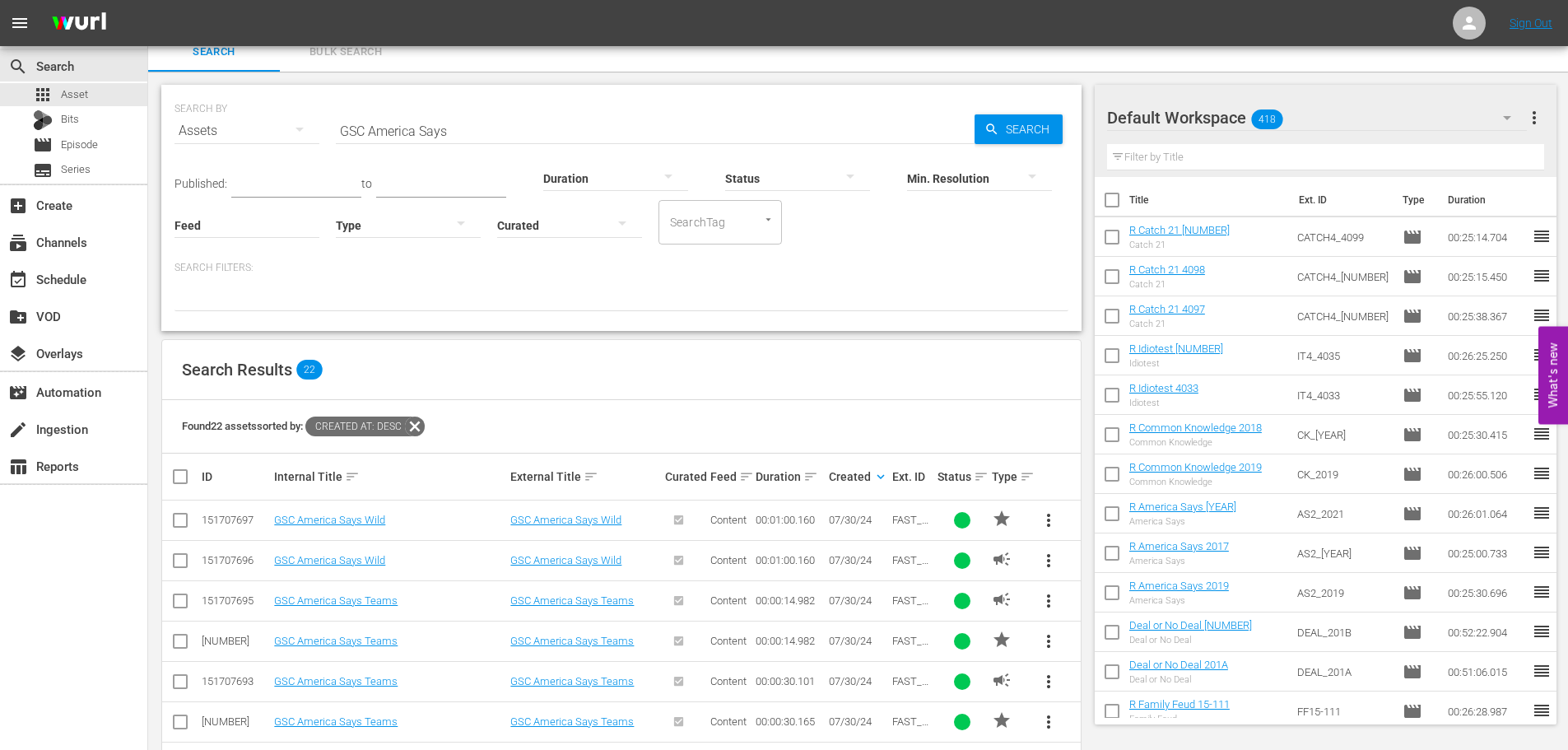 scroll, scrollTop: 0, scrollLeft: 0, axis: both 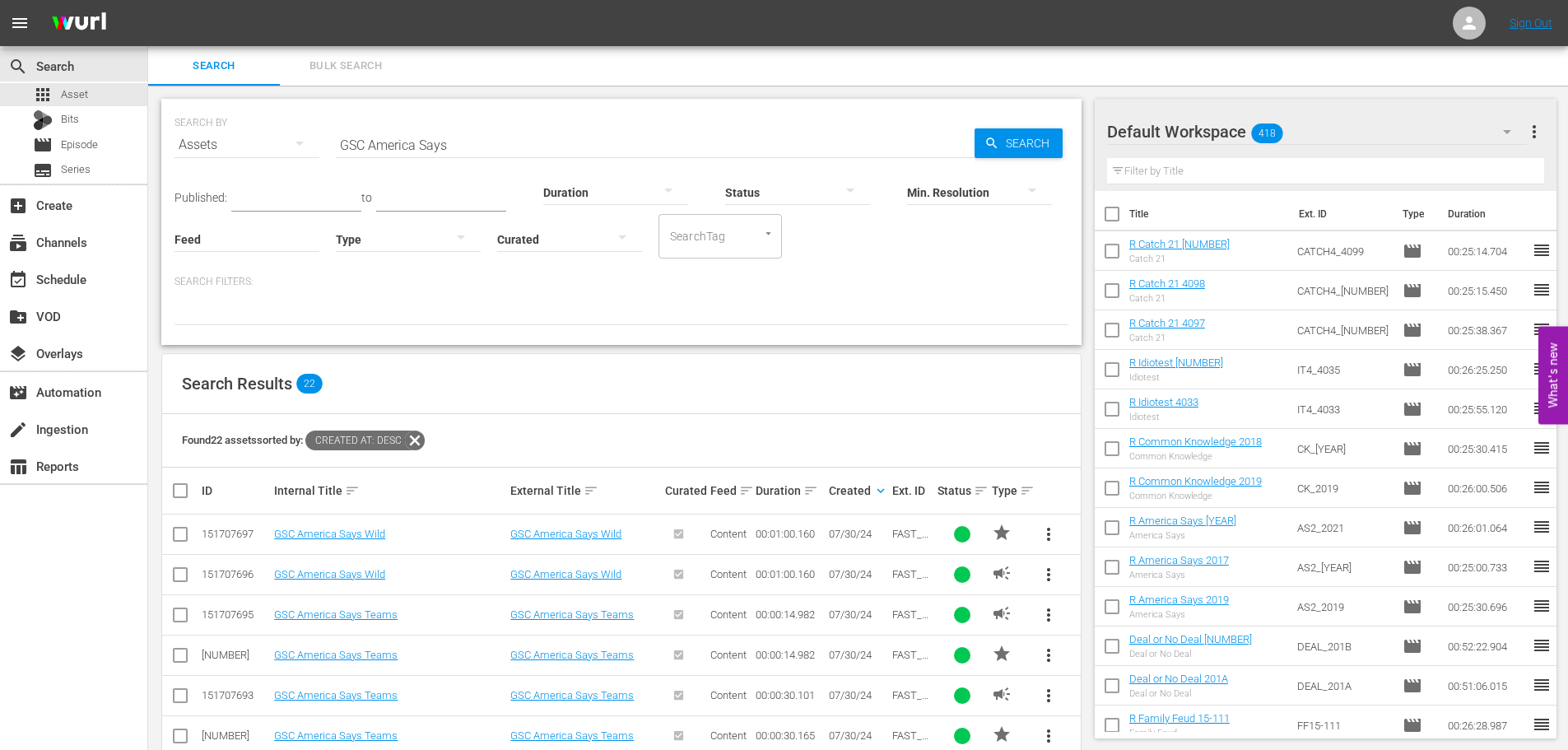 click on "SEARCH BY Search By Assets Search ID, Title, Description, Keywords, or Category GSC America Says Search" at bounding box center [621, 135] 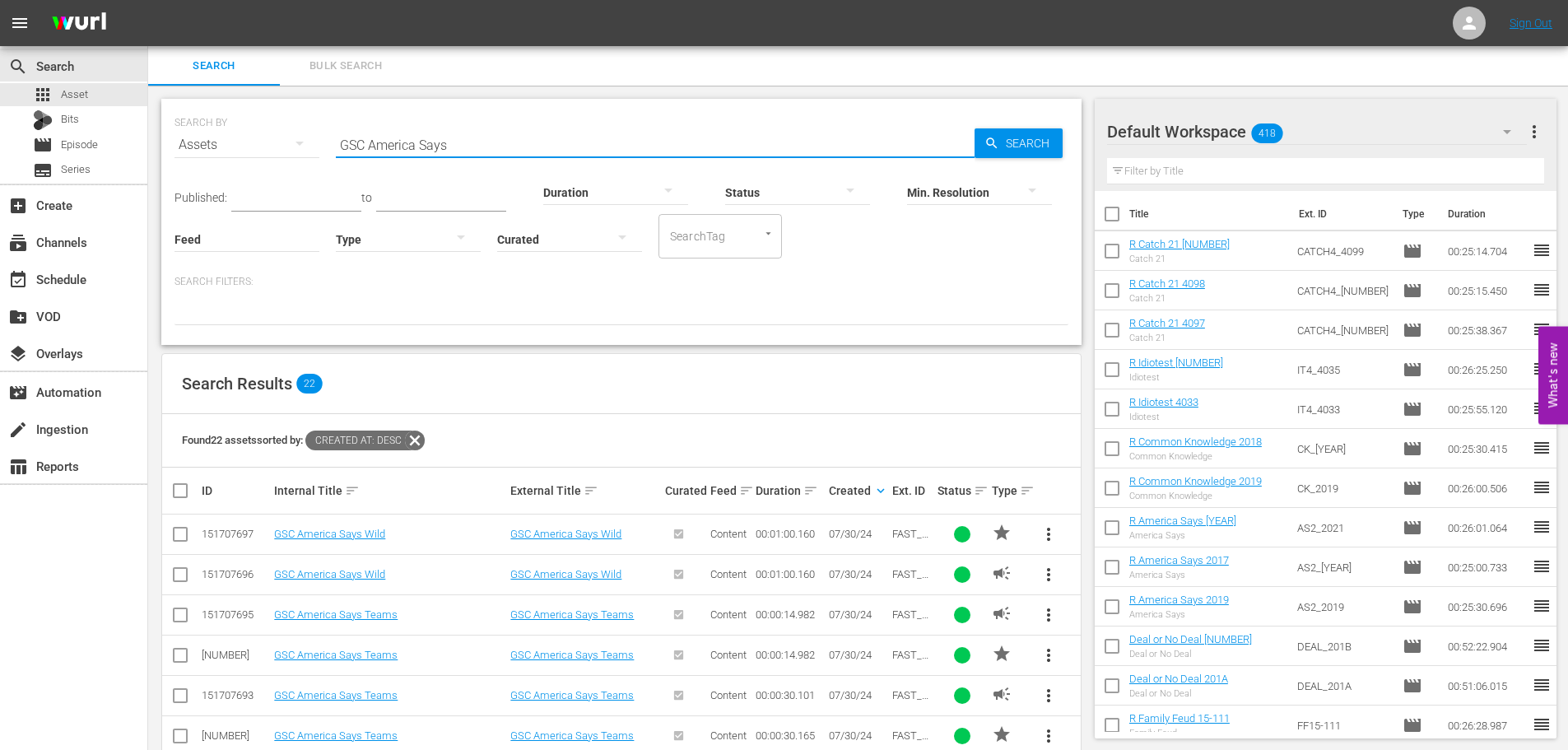 drag, startPoint x: 493, startPoint y: 138, endPoint x: 257, endPoint y: 135, distance: 236.01907 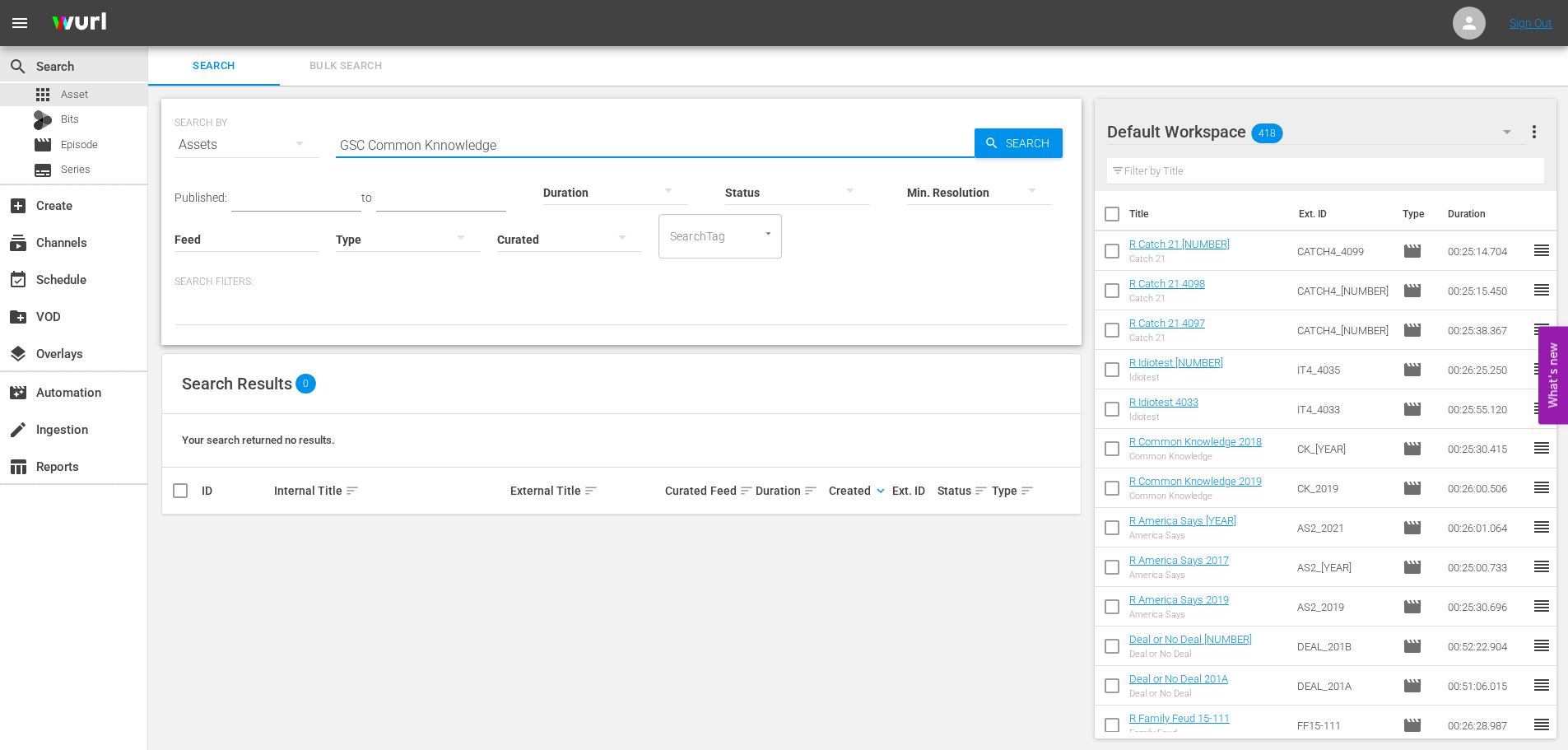 click on "GSC Common Knnowledge" at bounding box center (655, 145) 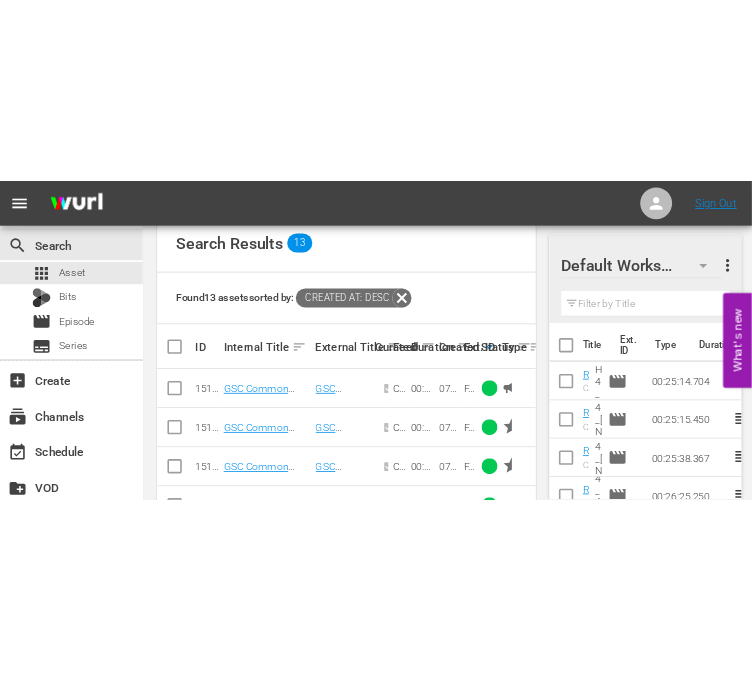 scroll, scrollTop: 544, scrollLeft: 0, axis: vertical 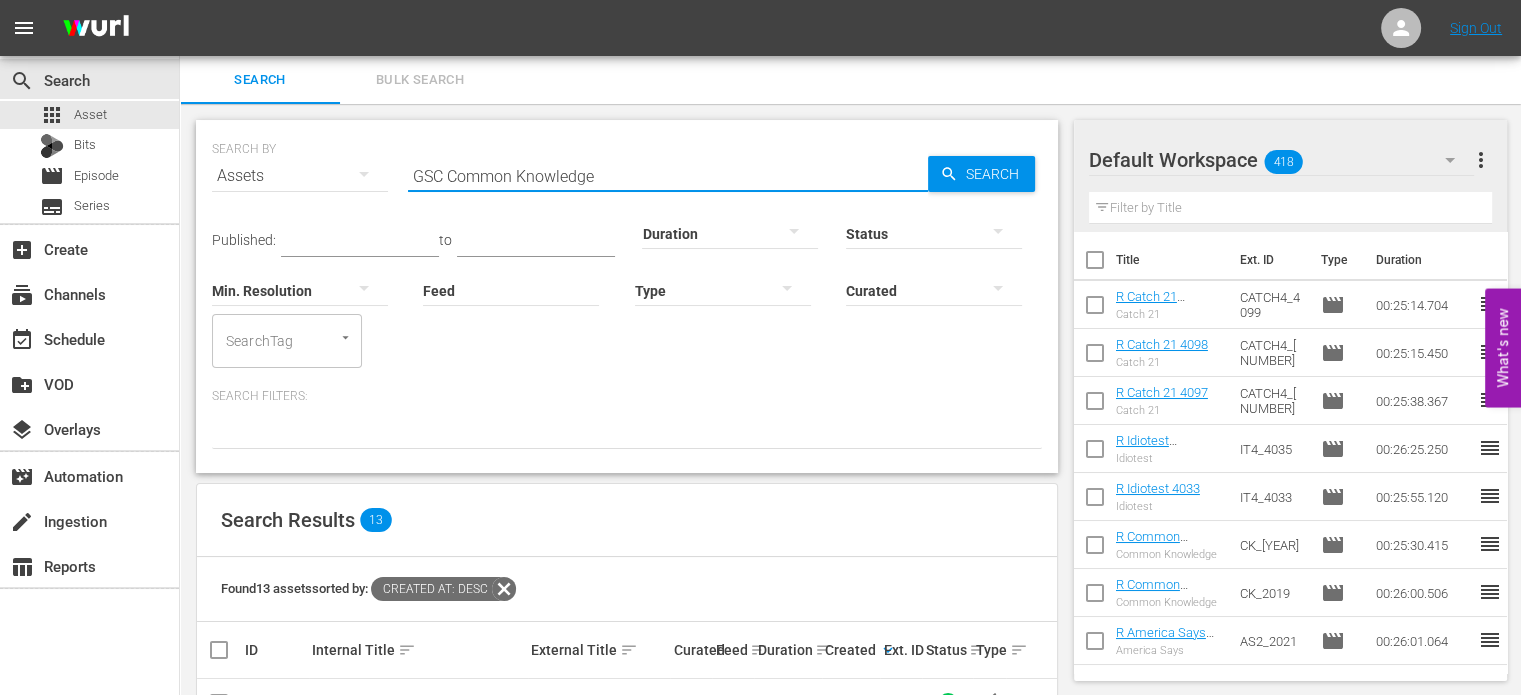 drag, startPoint x: 641, startPoint y: 179, endPoint x: 446, endPoint y: 164, distance: 195.57607 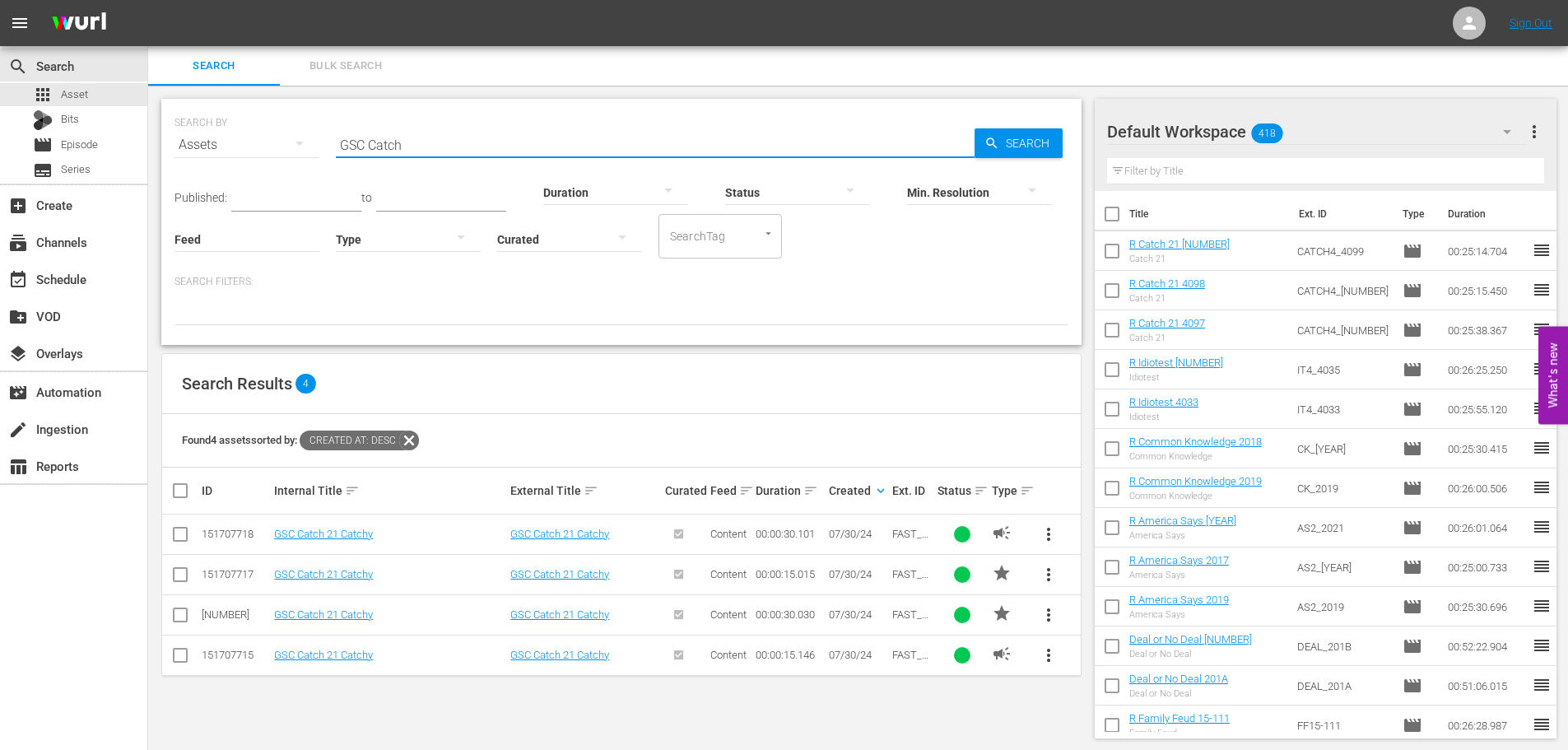 type on "GSC Catch" 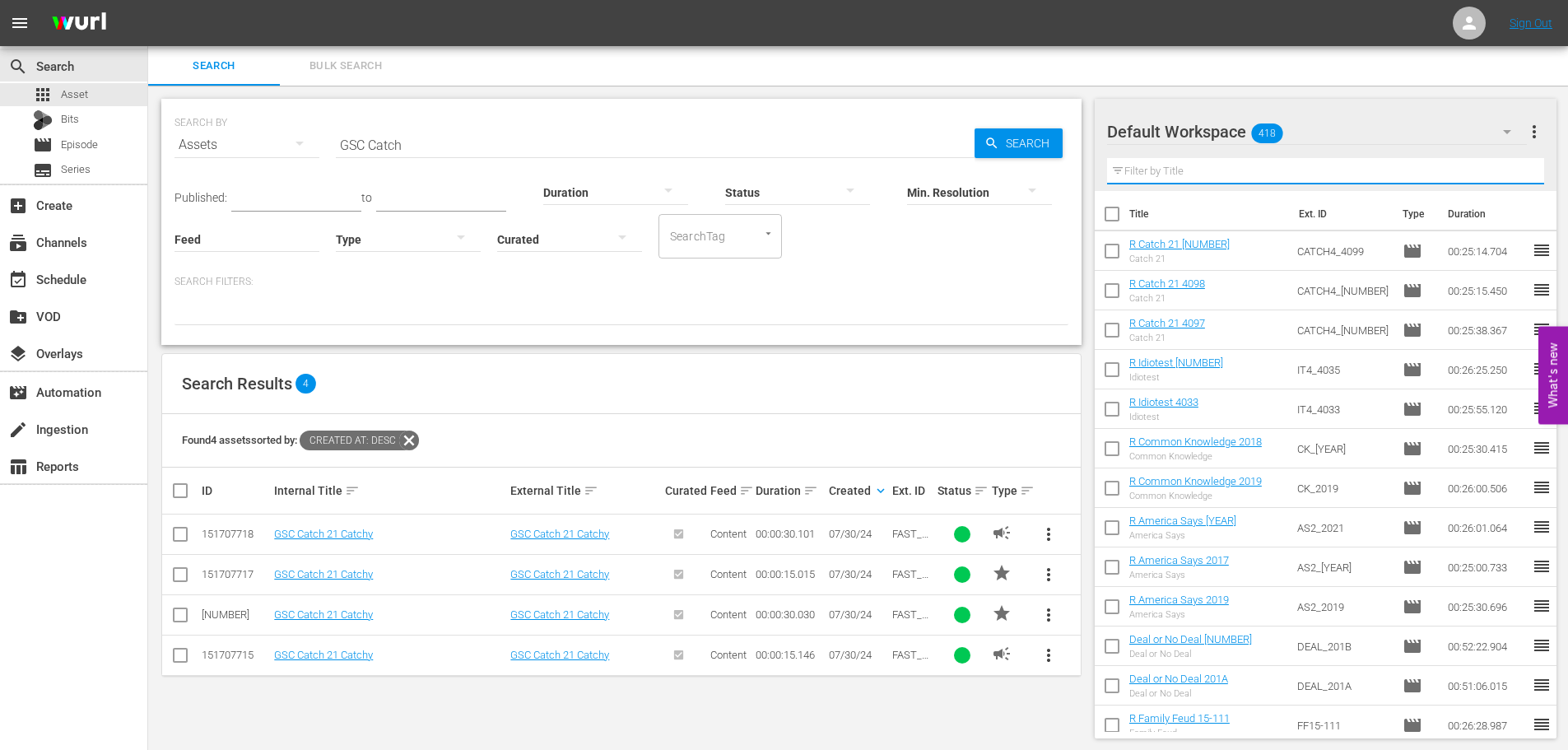 click at bounding box center [1326, 171] 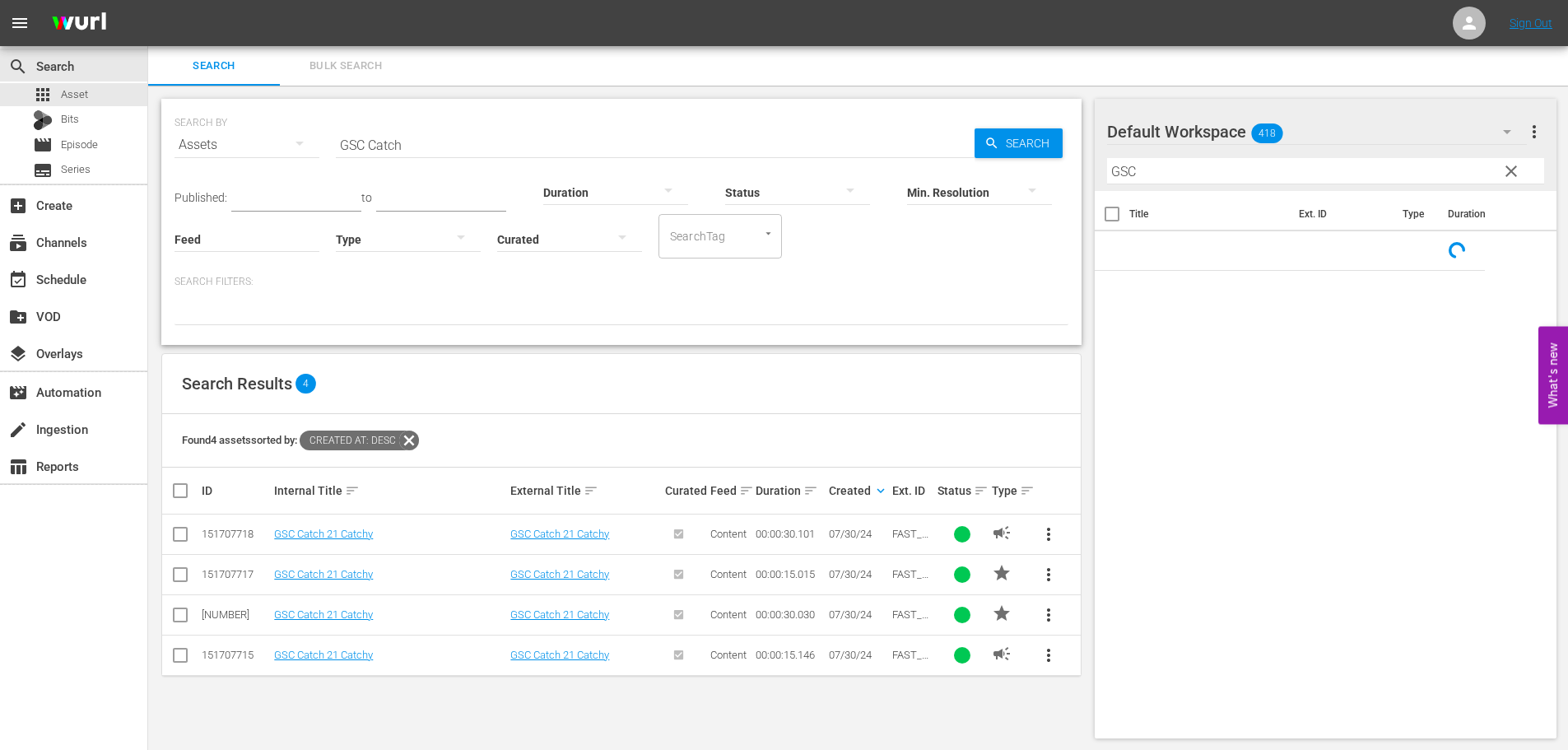 click at bounding box center [621, 311] 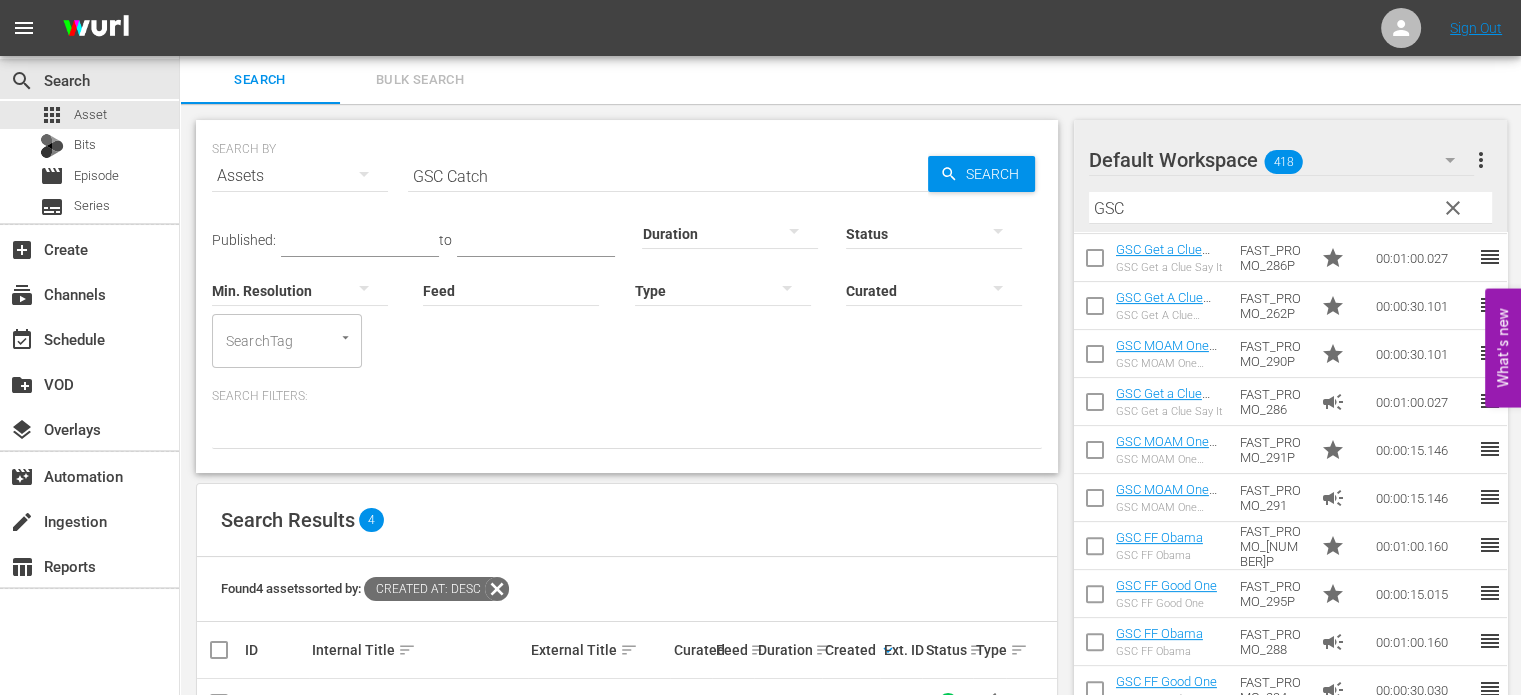 scroll, scrollTop: 700, scrollLeft: 0, axis: vertical 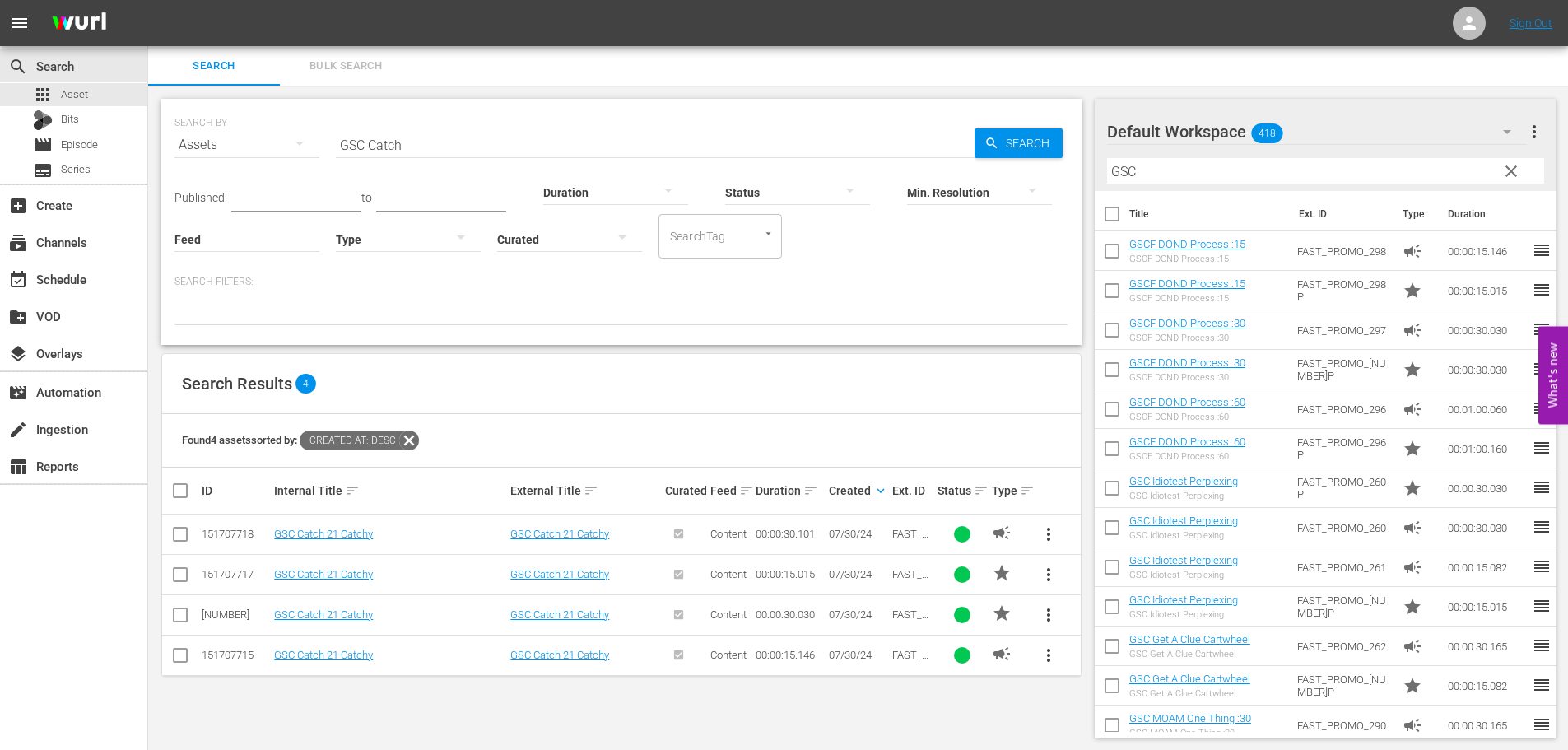 click on "GSC" at bounding box center [1326, 171] 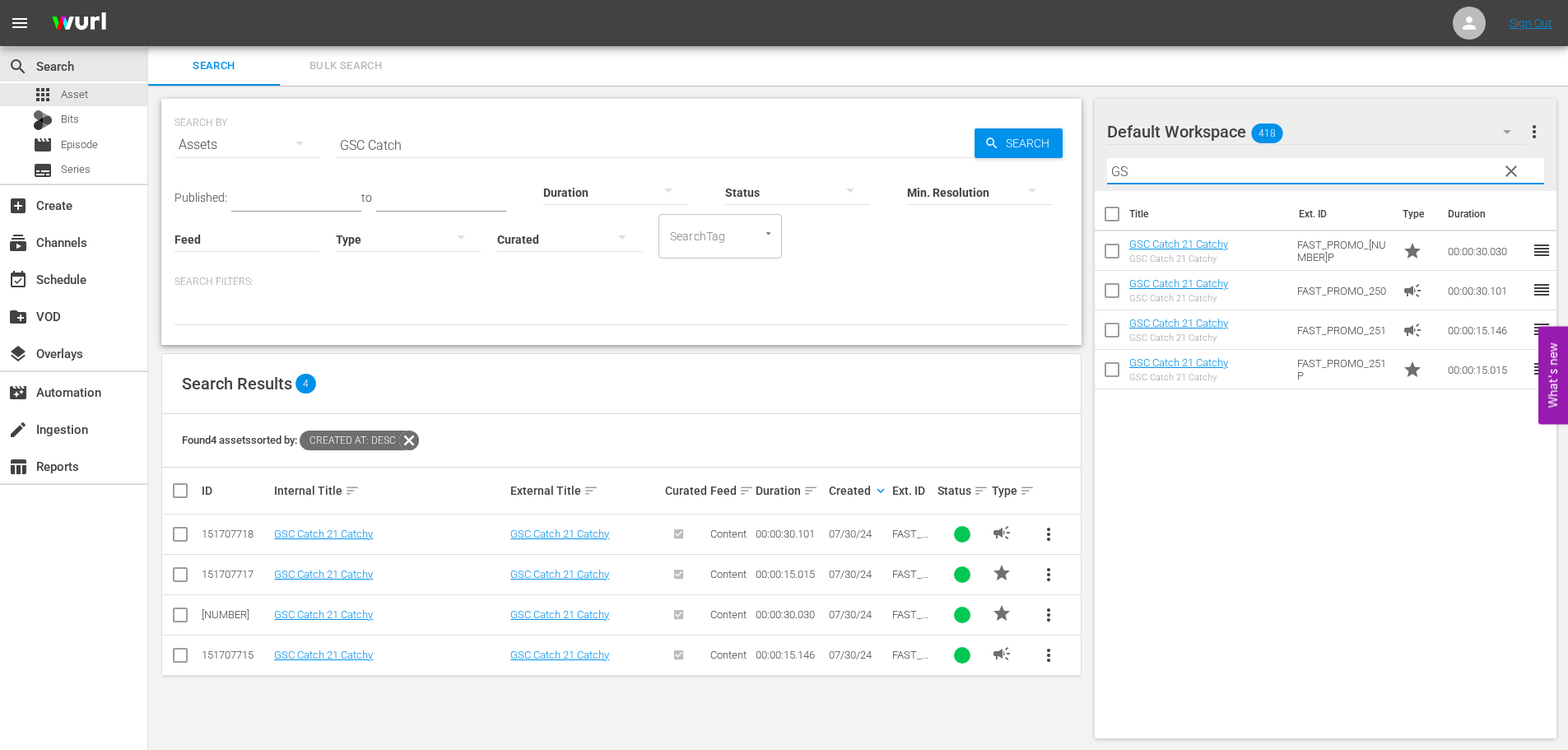 type on "G" 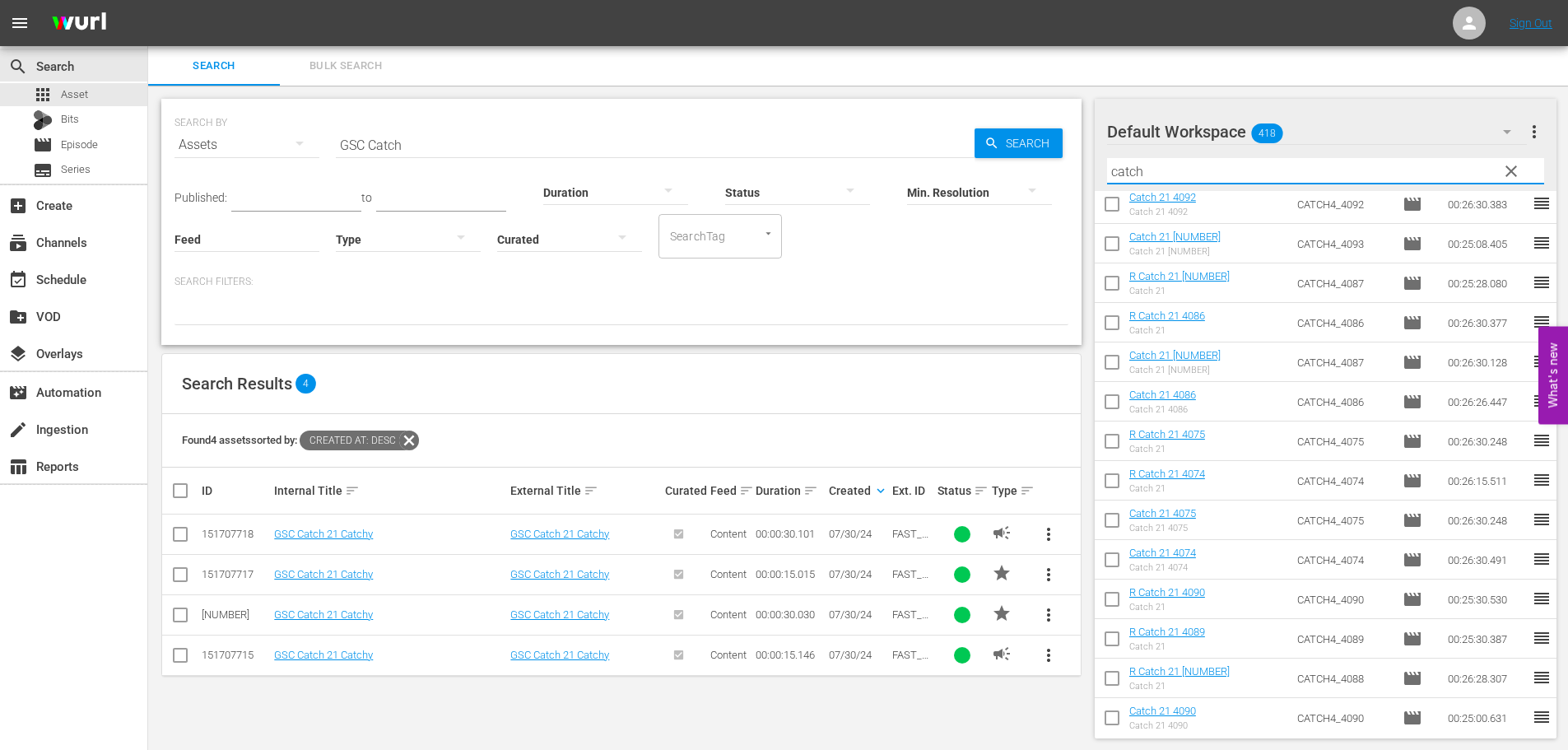scroll, scrollTop: 922, scrollLeft: 0, axis: vertical 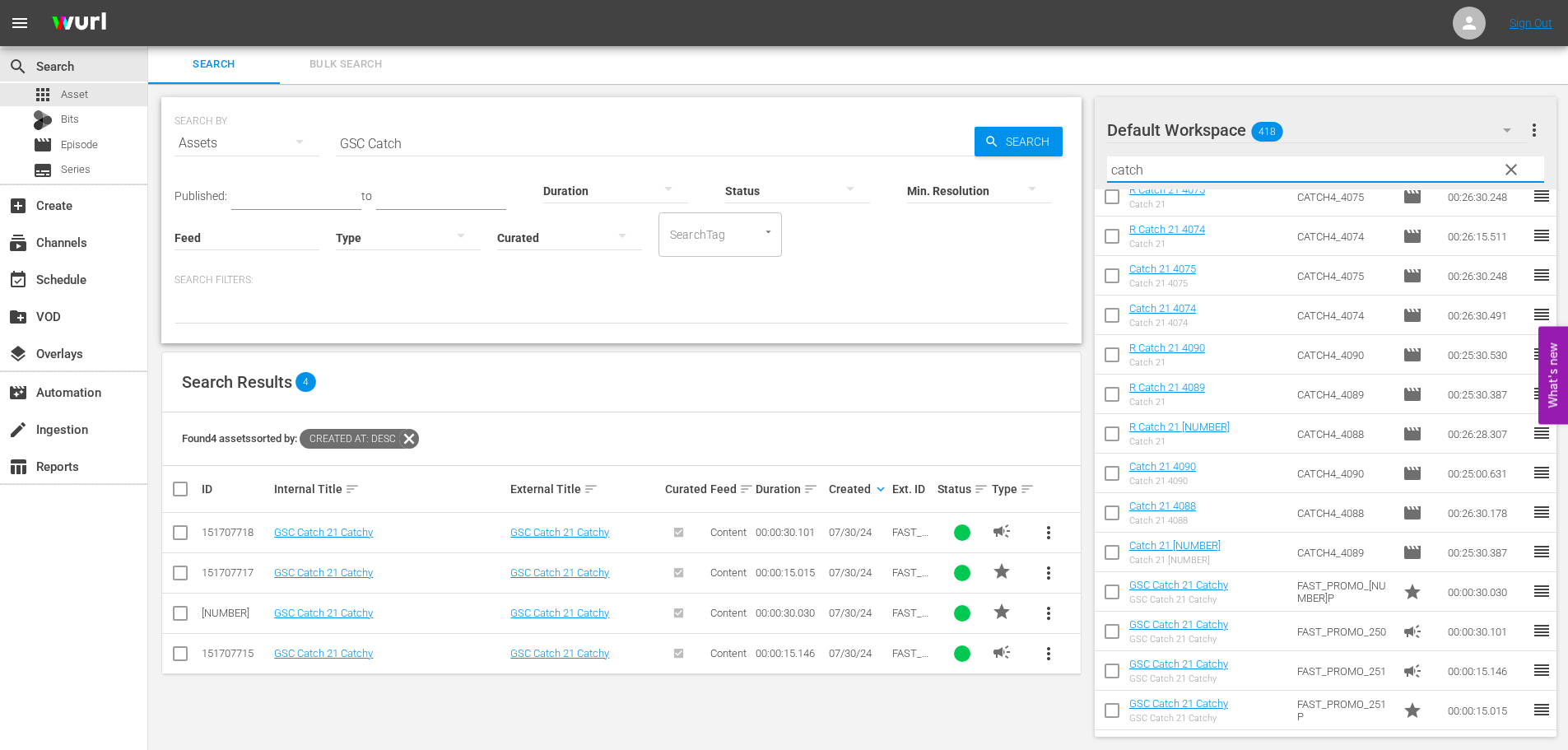 type on "catch" 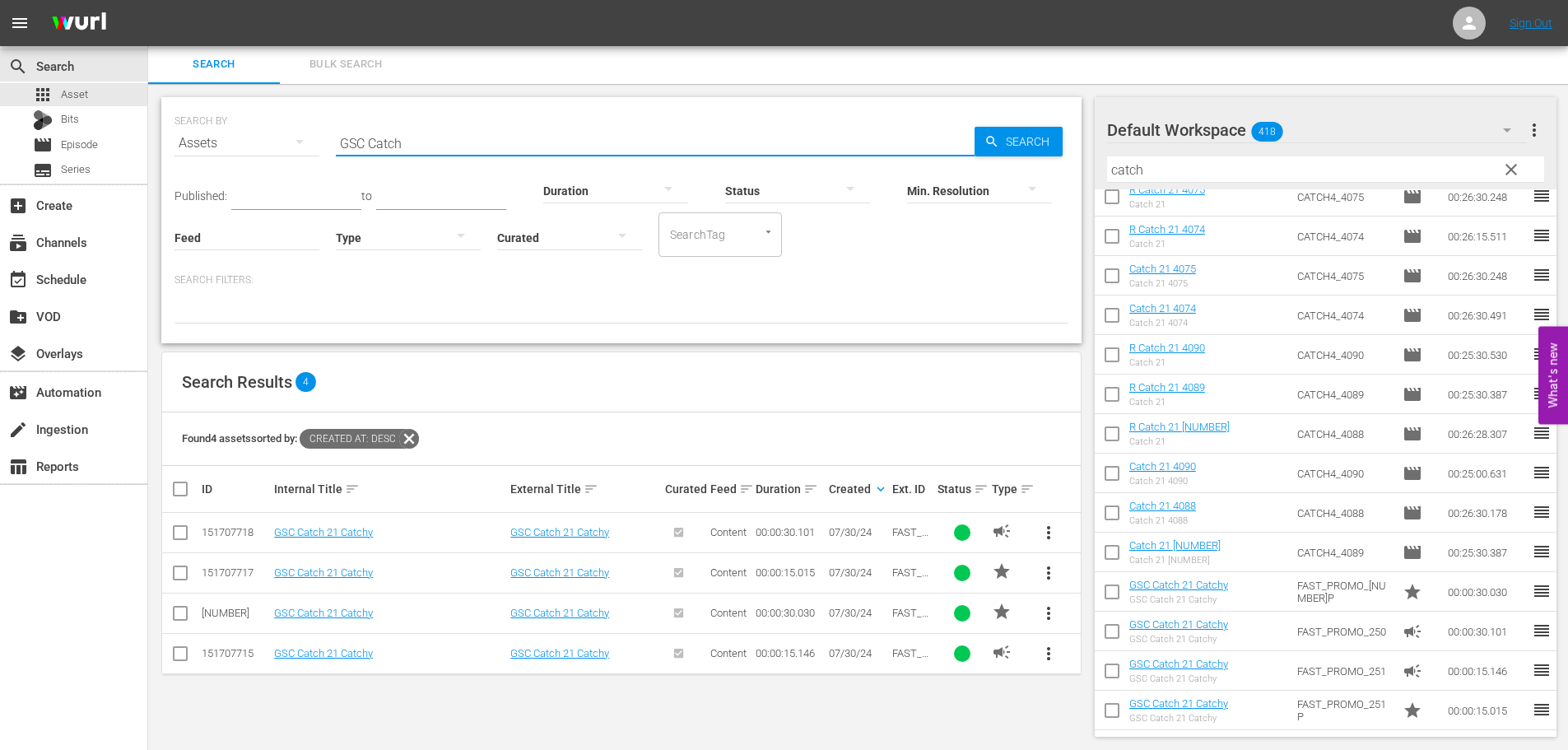 drag, startPoint x: 563, startPoint y: 150, endPoint x: 536, endPoint y: 142, distance: 28.16026 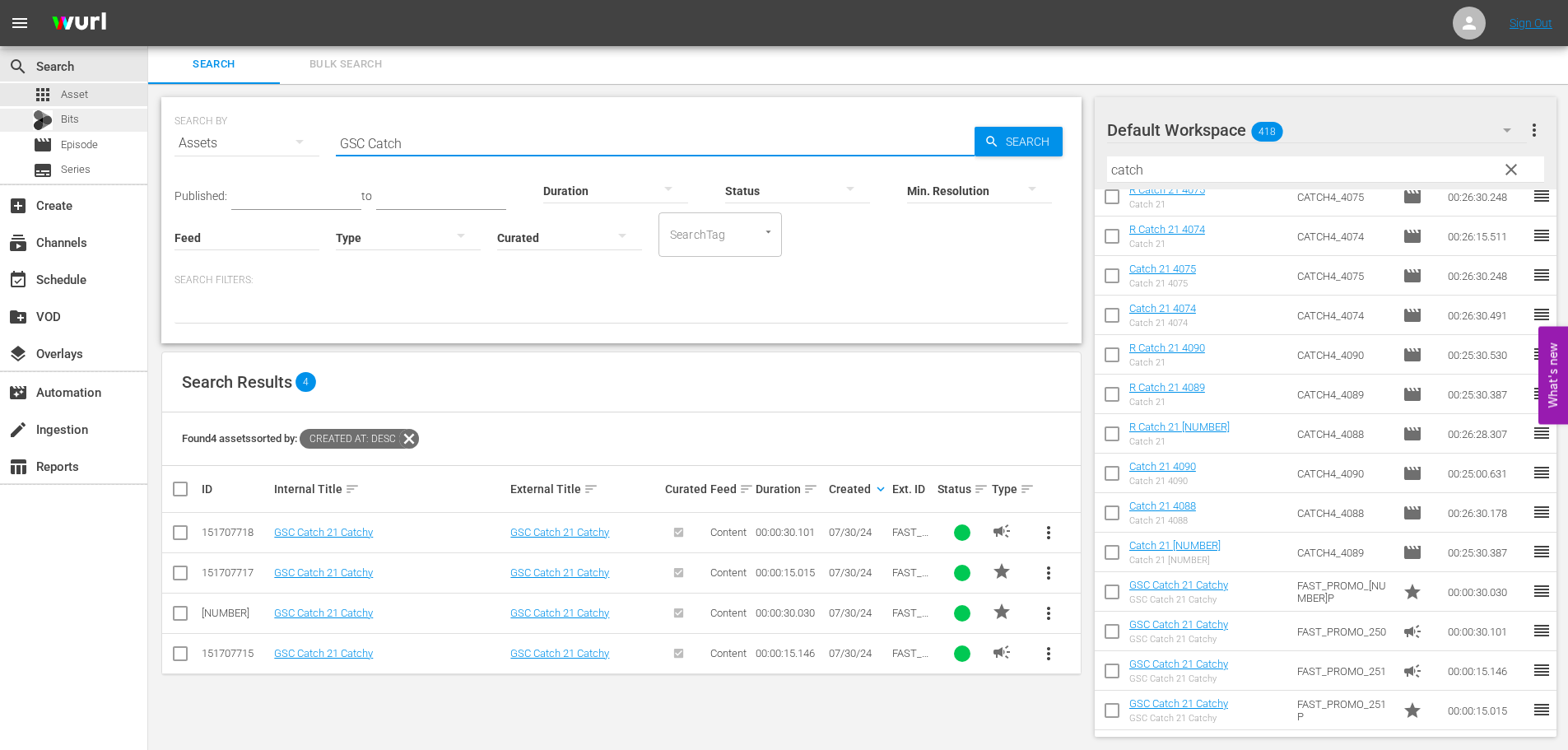 click on "Bits" at bounding box center (56, 120) 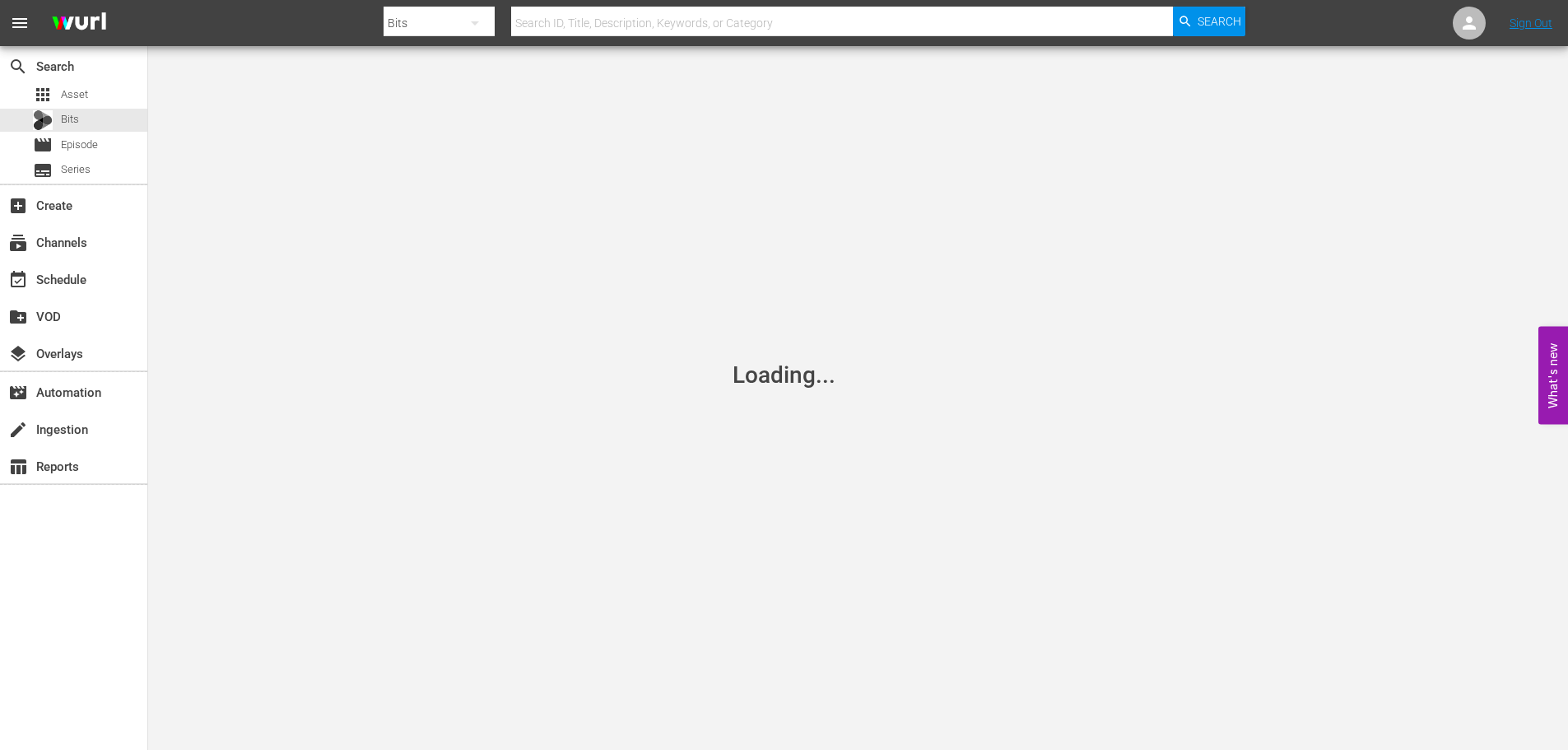 scroll, scrollTop: 0, scrollLeft: 0, axis: both 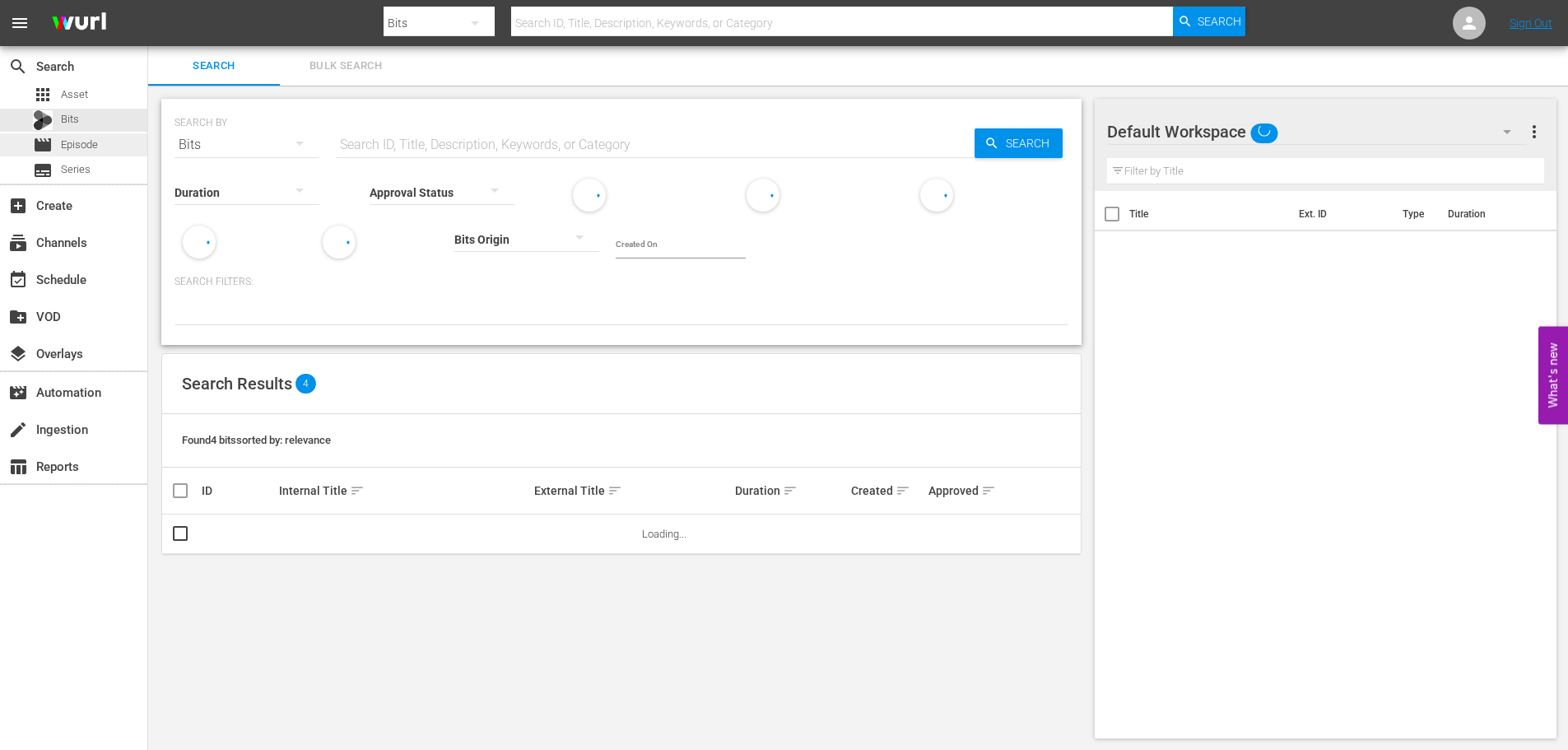 click on "Episode" at bounding box center [79, 145] 